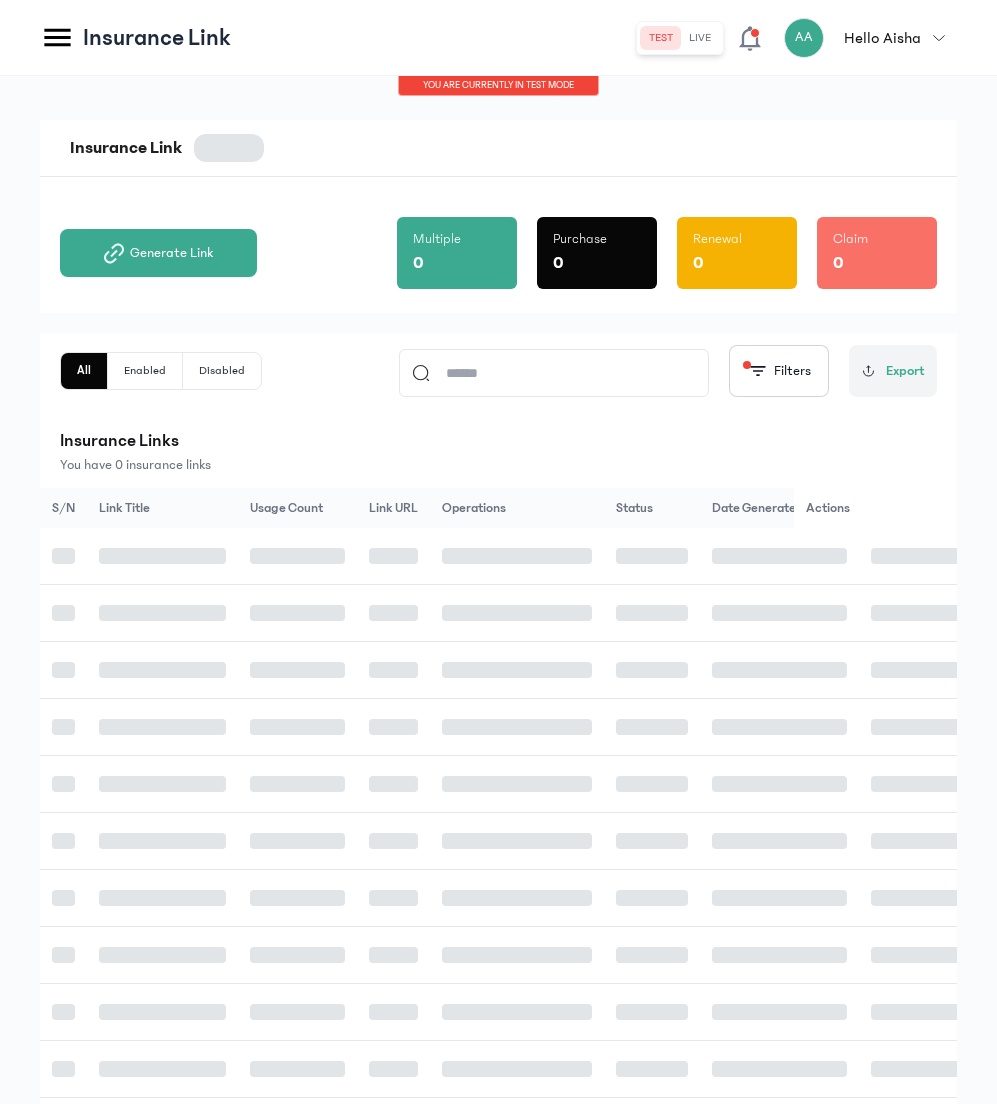 scroll, scrollTop: 0, scrollLeft: 0, axis: both 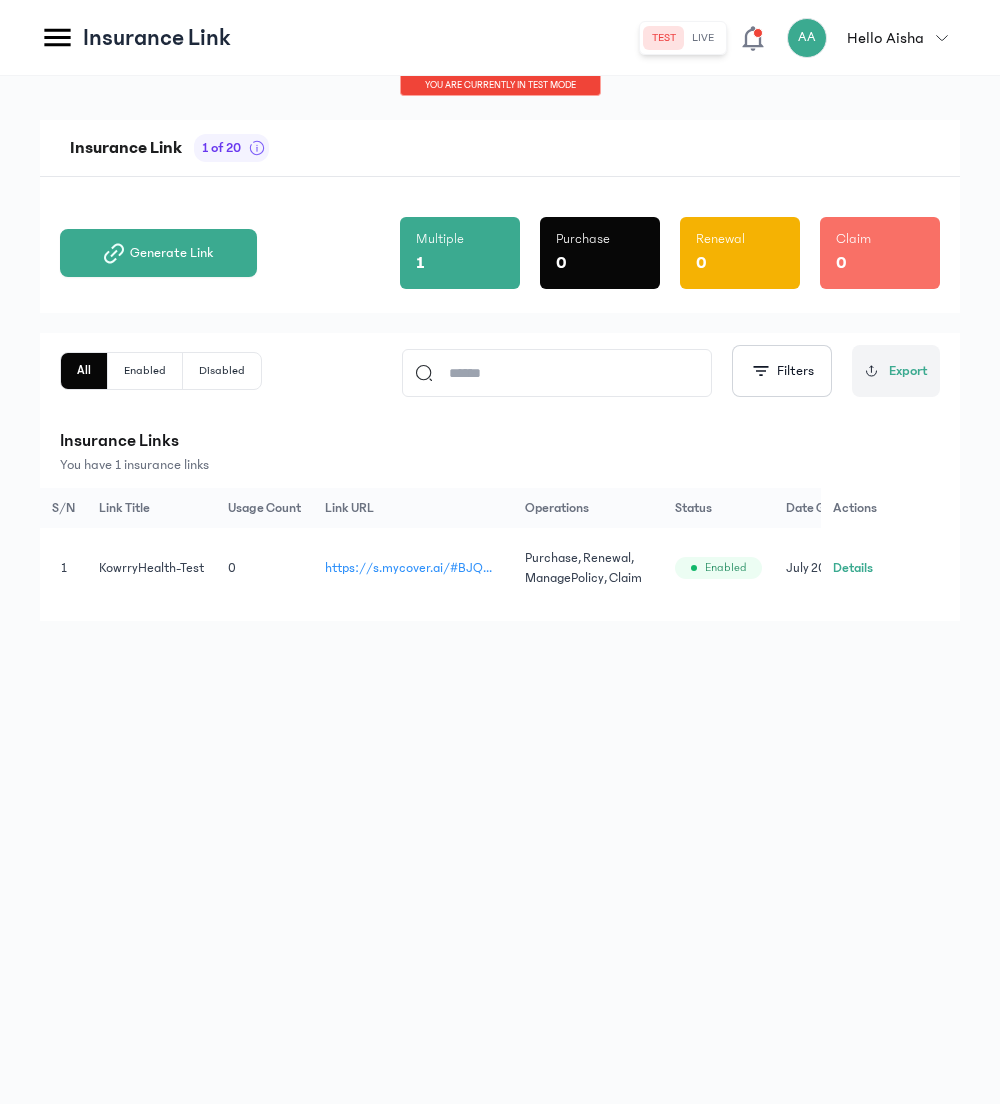 click 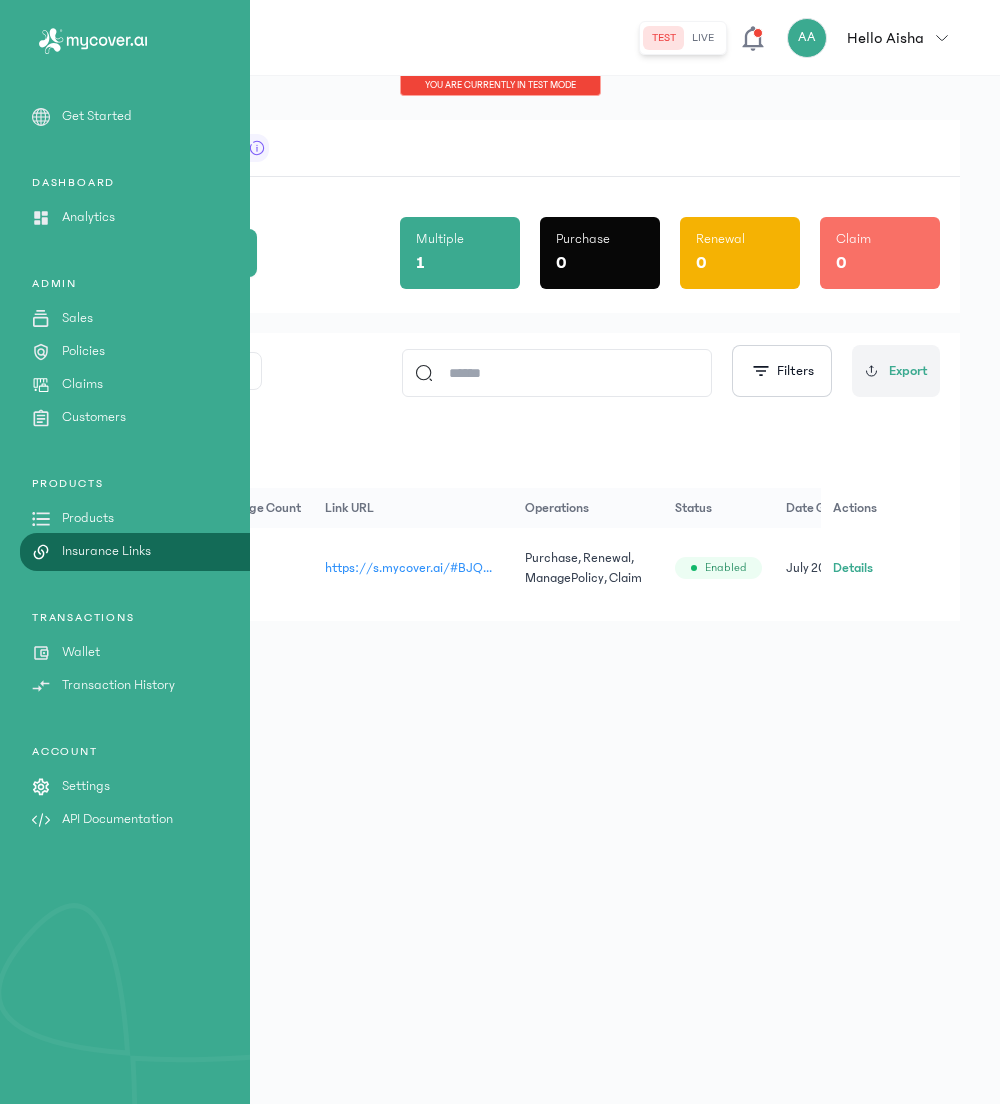 click on "Analytics" at bounding box center [88, 217] 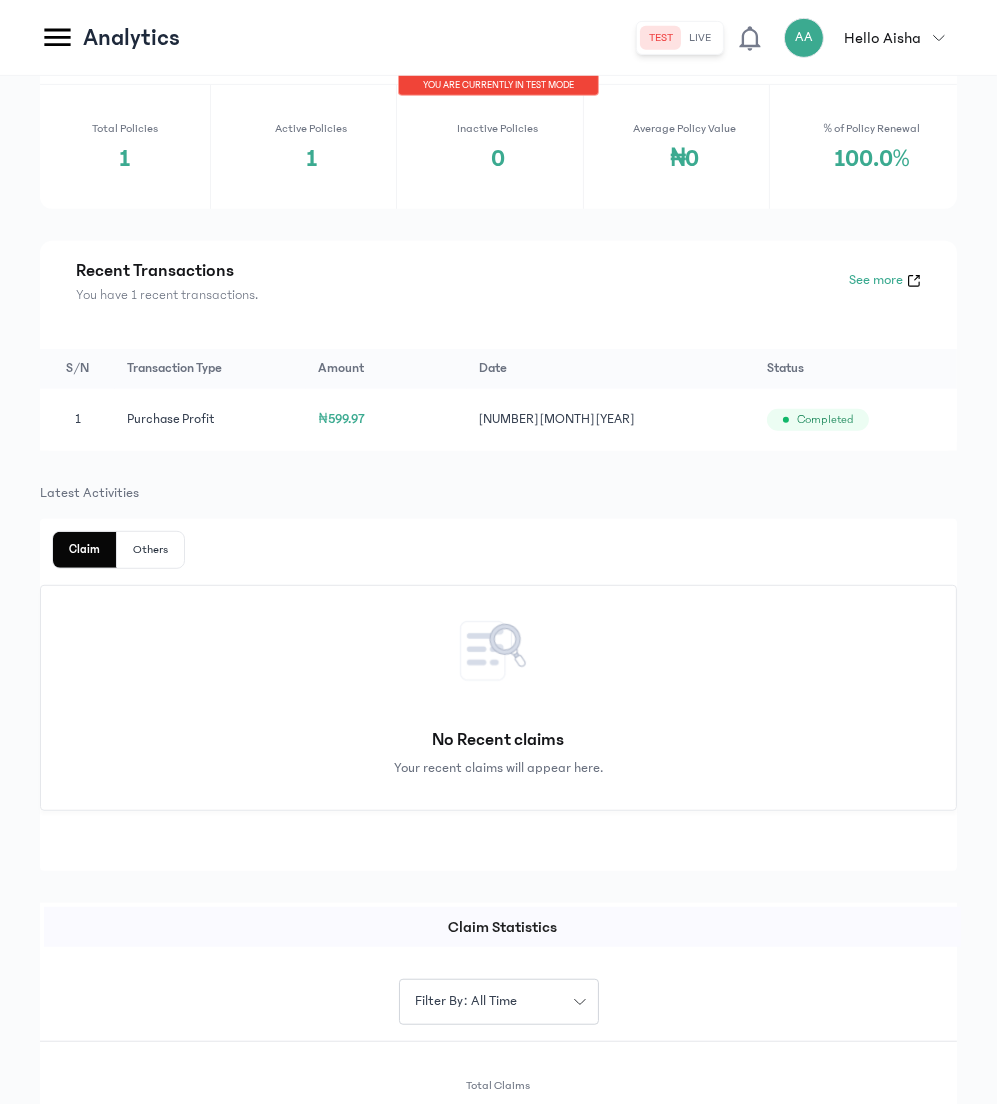 scroll, scrollTop: 918, scrollLeft: 0, axis: vertical 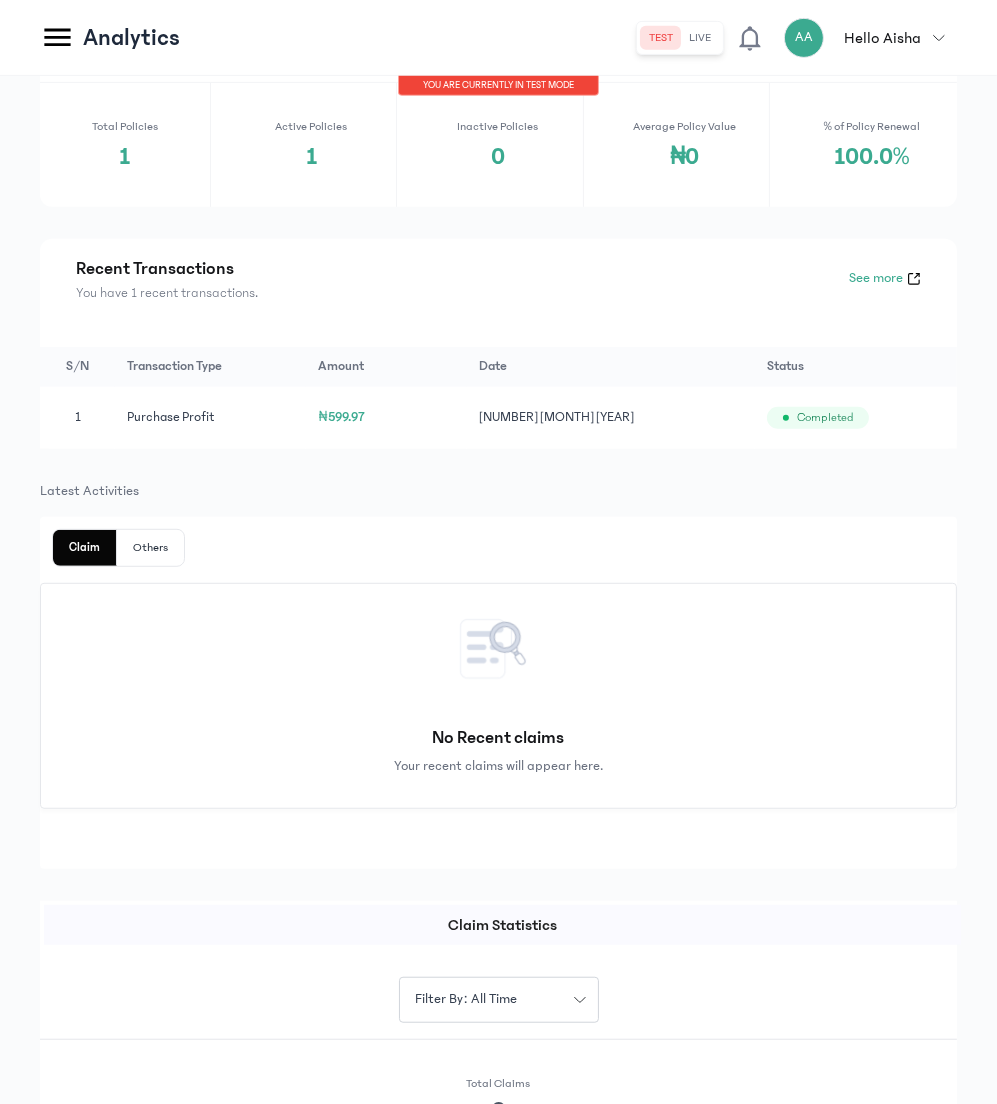 click on "Your recent claims will appear here." at bounding box center (498, 766) 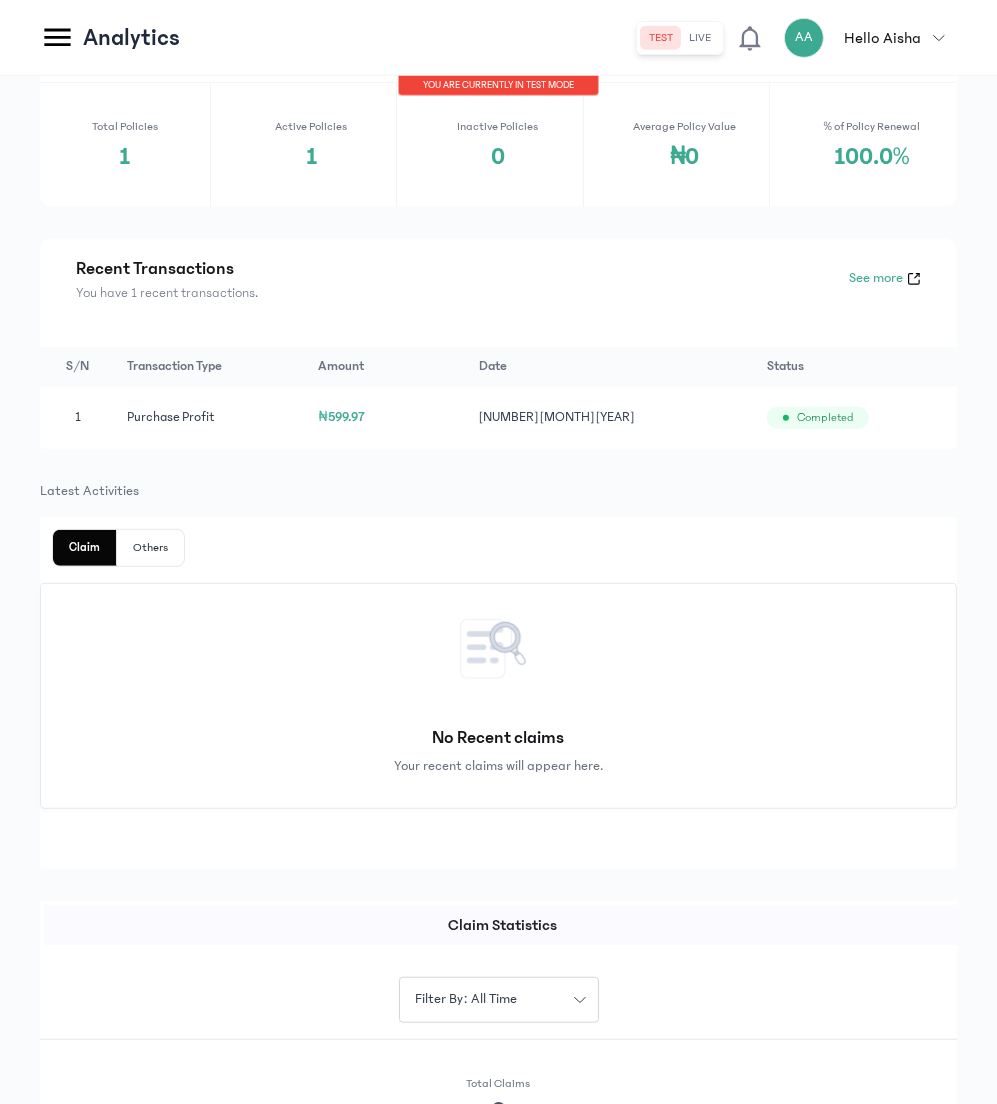 click 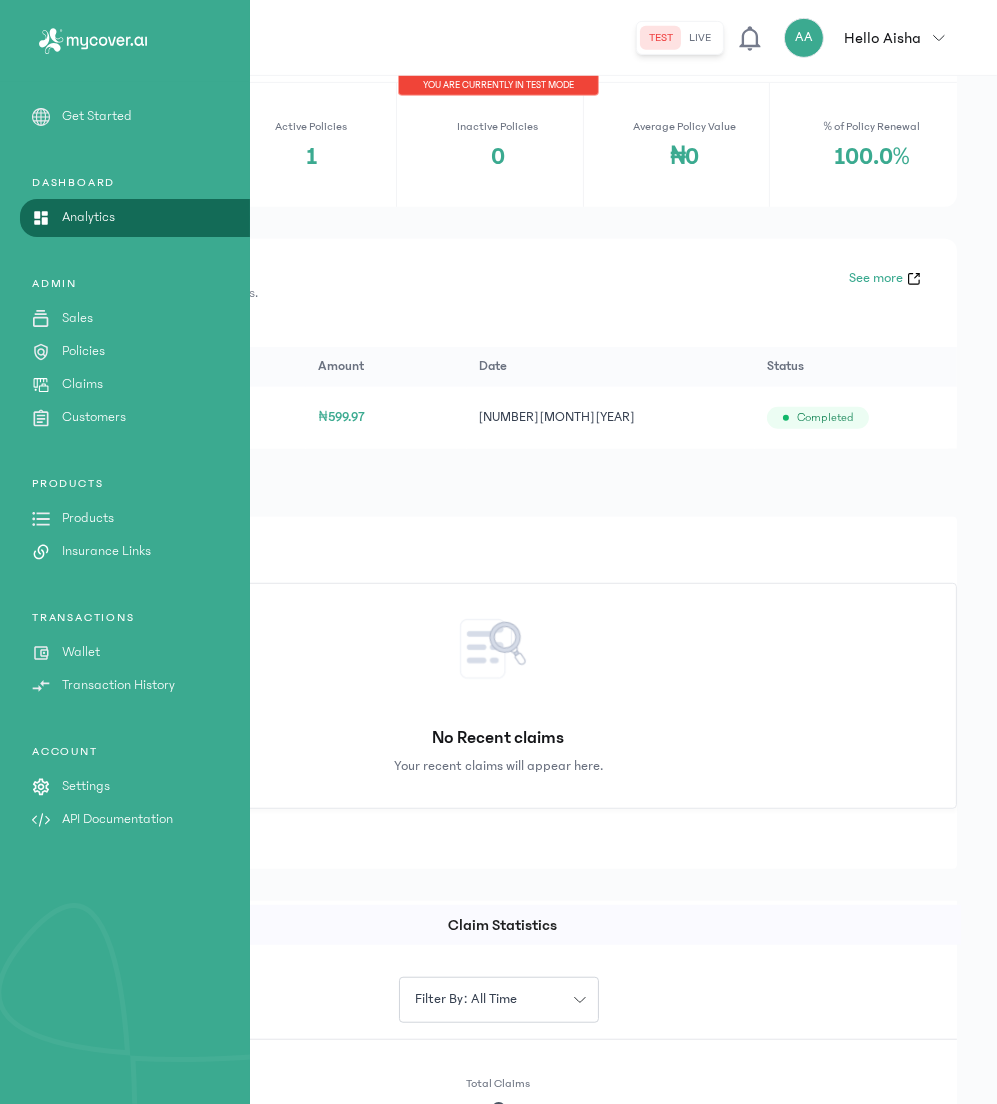 click on "Claims" at bounding box center [82, 384] 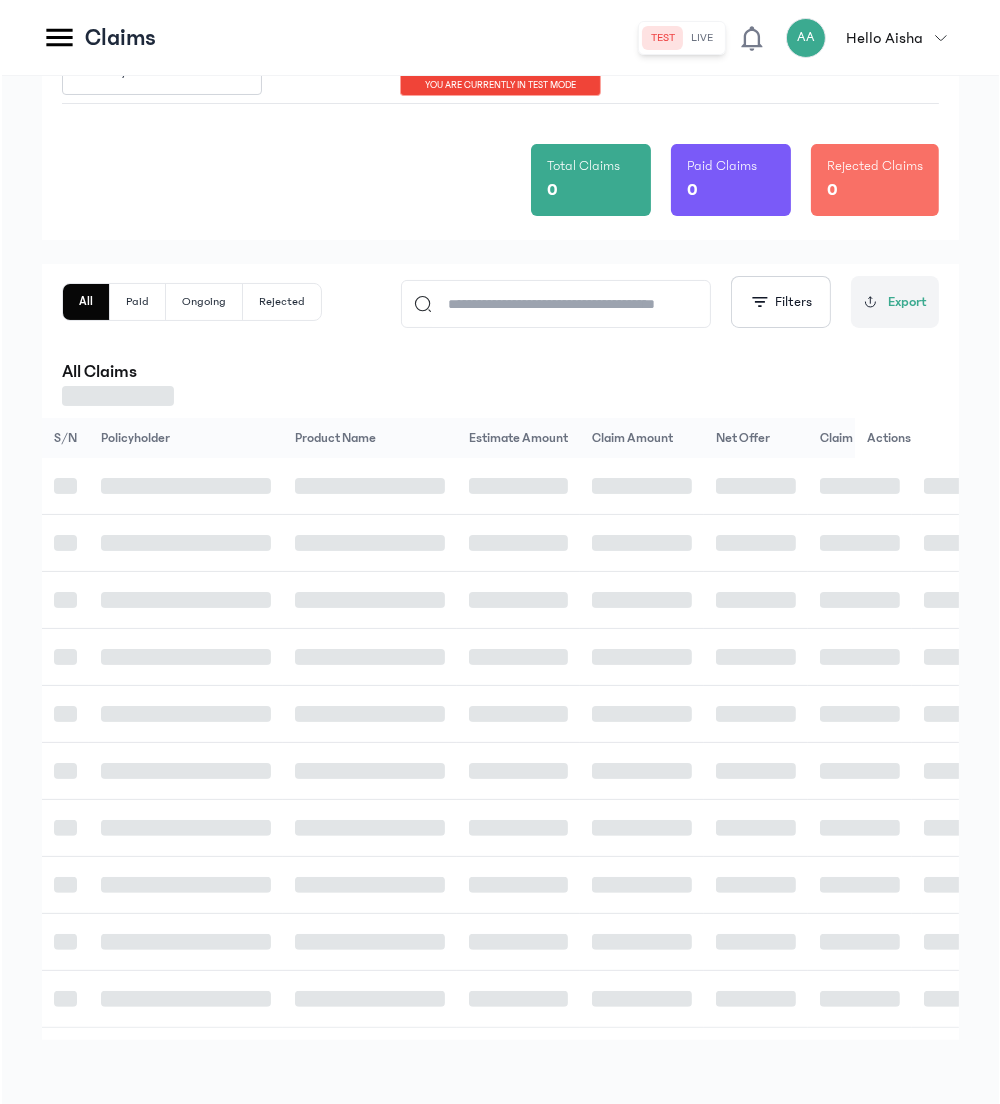 scroll, scrollTop: 0, scrollLeft: 0, axis: both 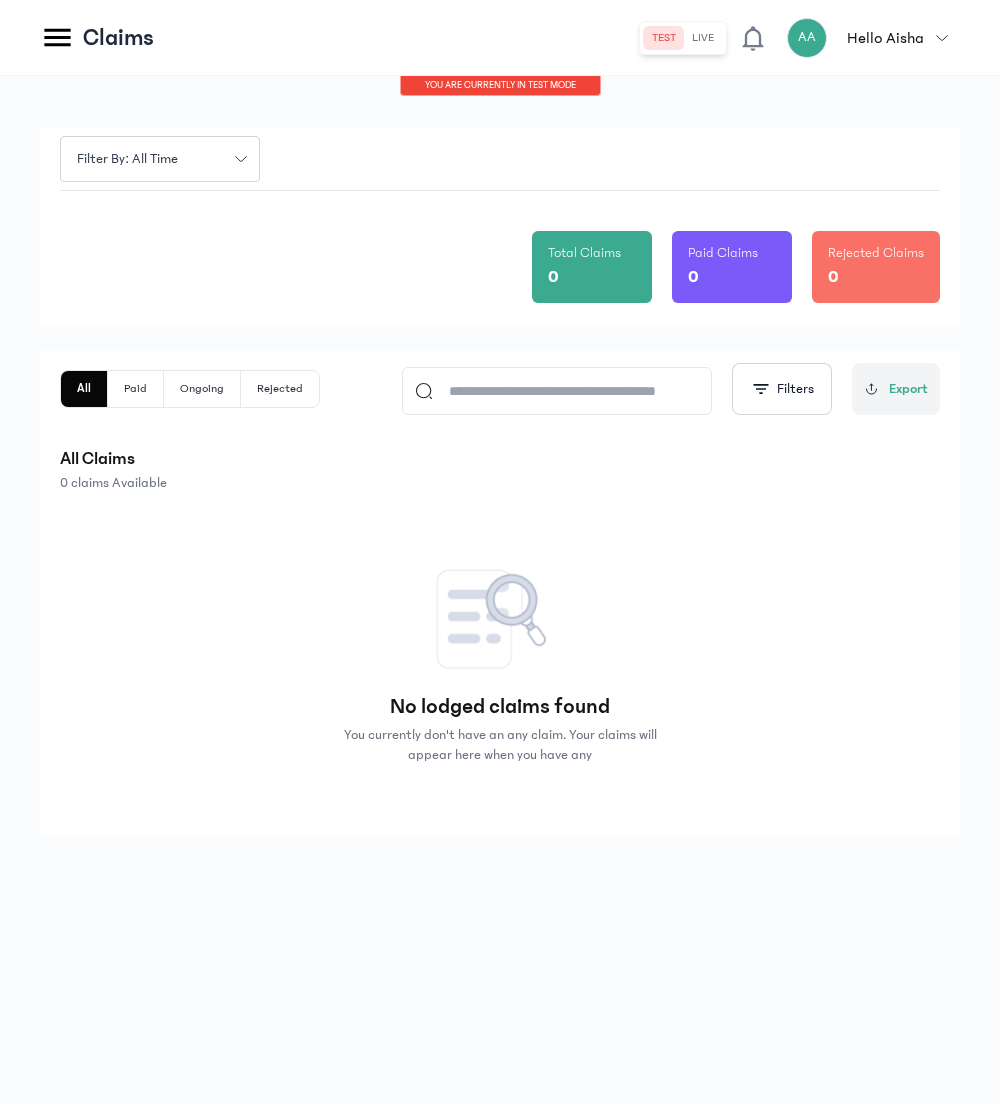click 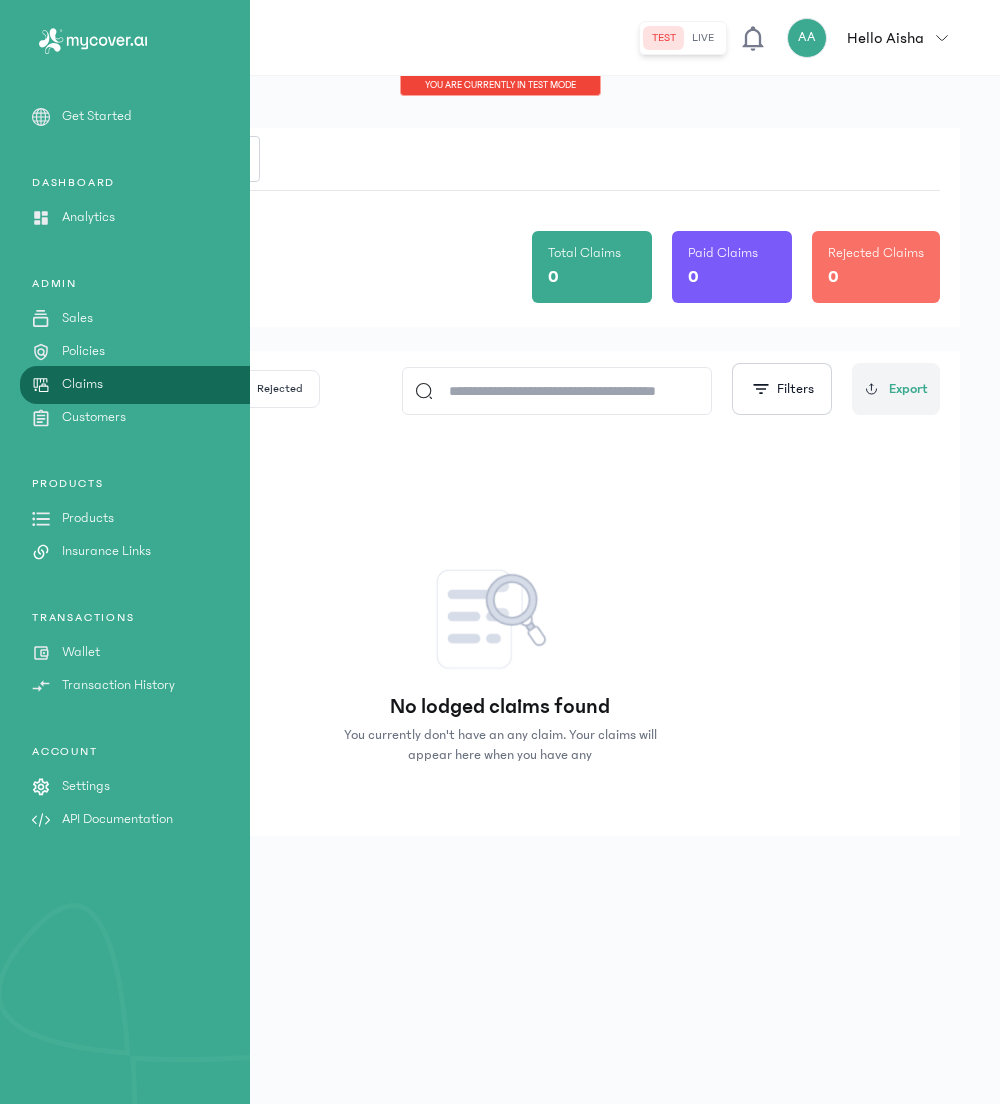 click on "Customers" at bounding box center [94, 417] 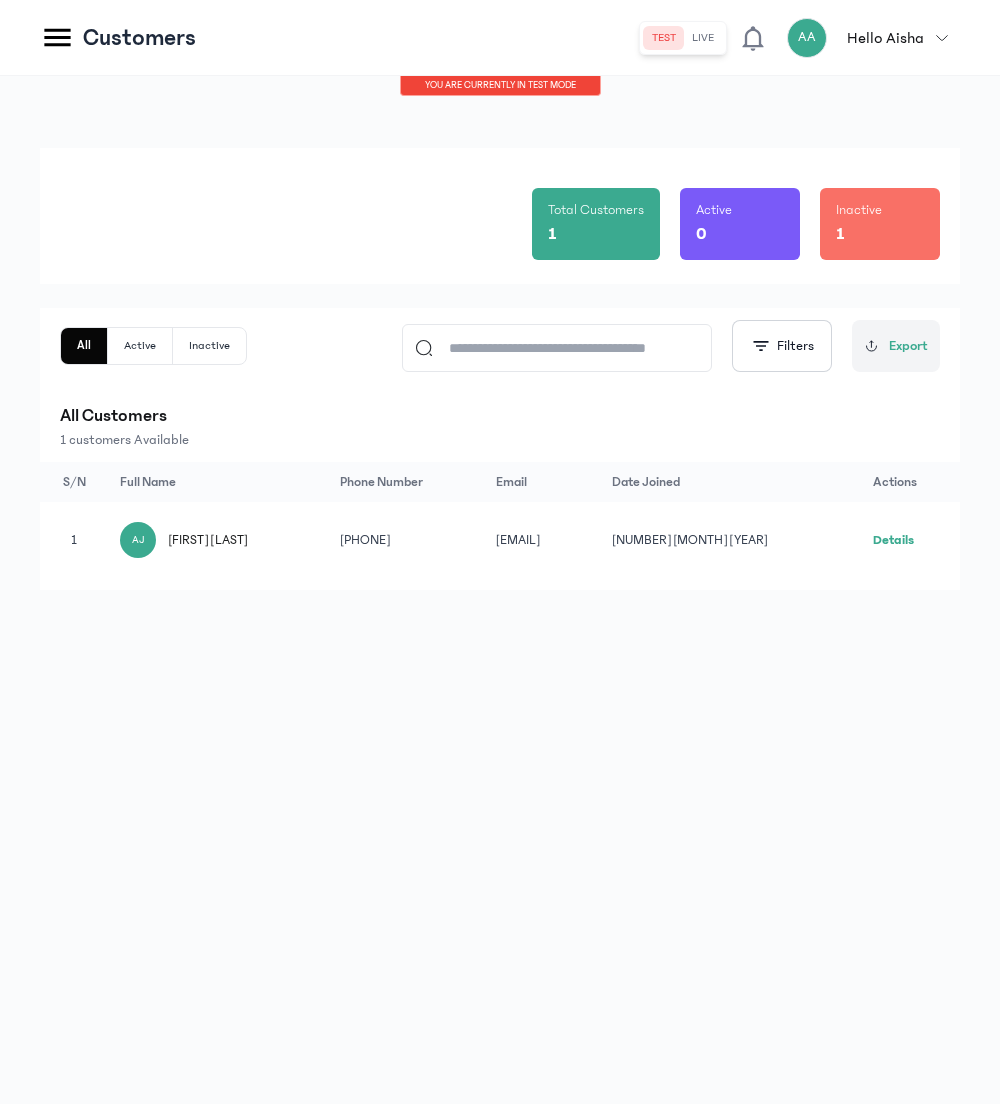 click on "Details" 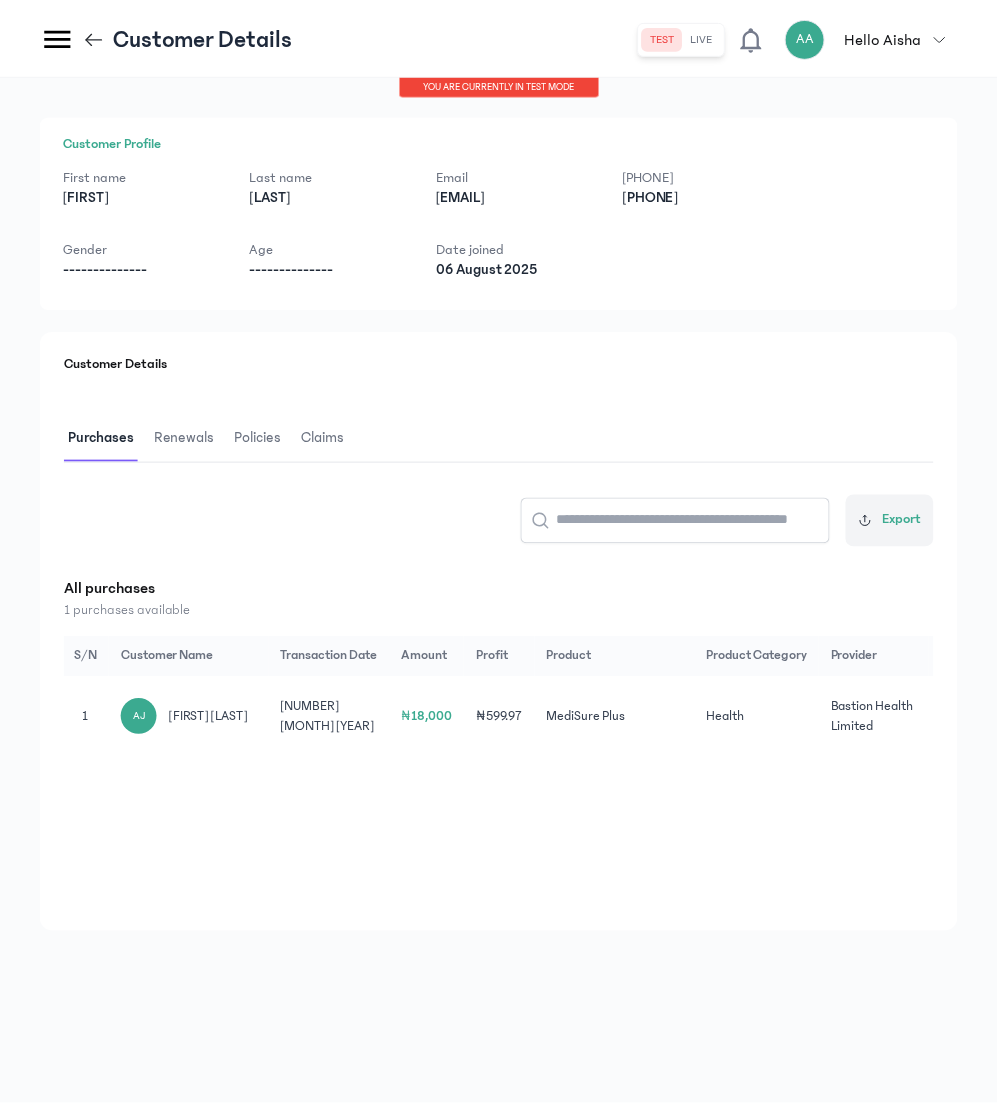 scroll, scrollTop: 0, scrollLeft: 0, axis: both 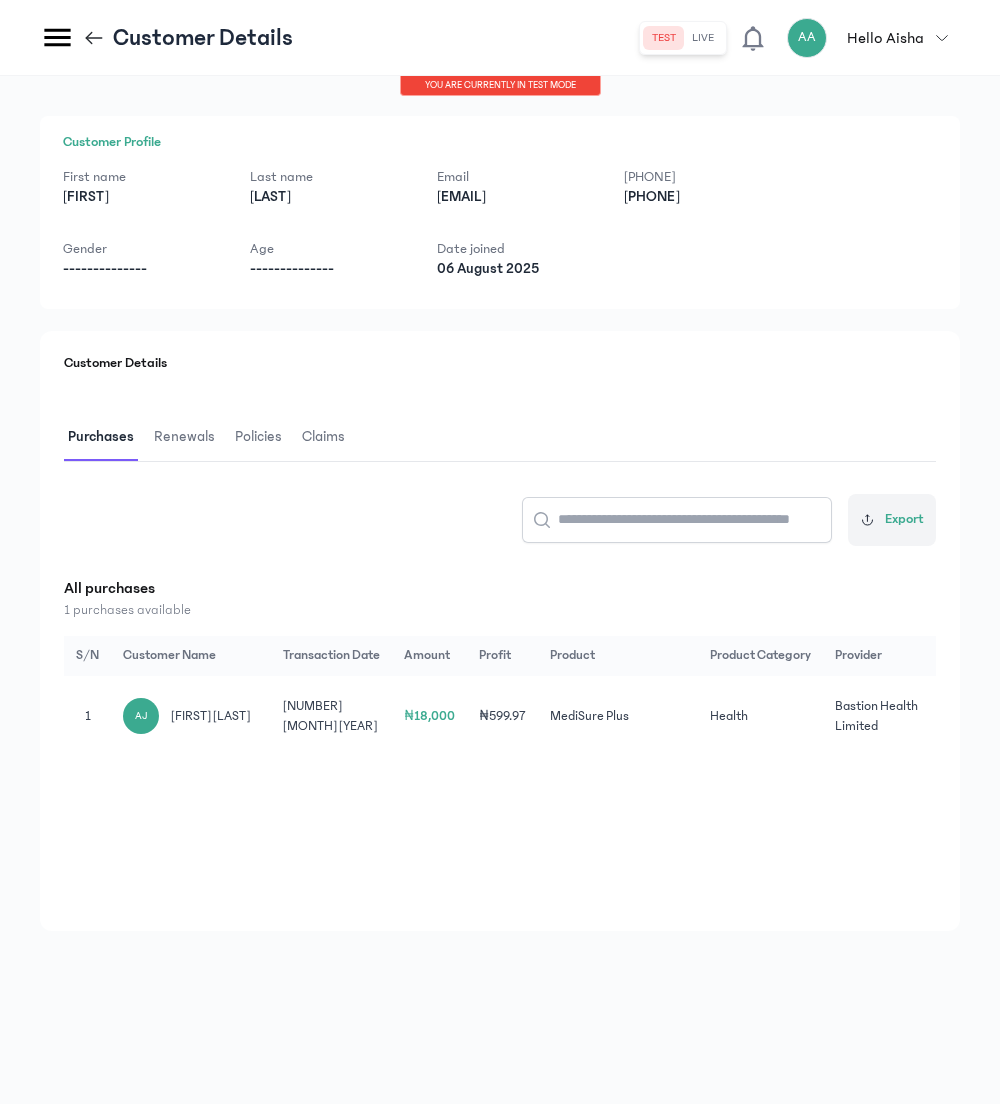 click on "Claims" at bounding box center [323, 437] 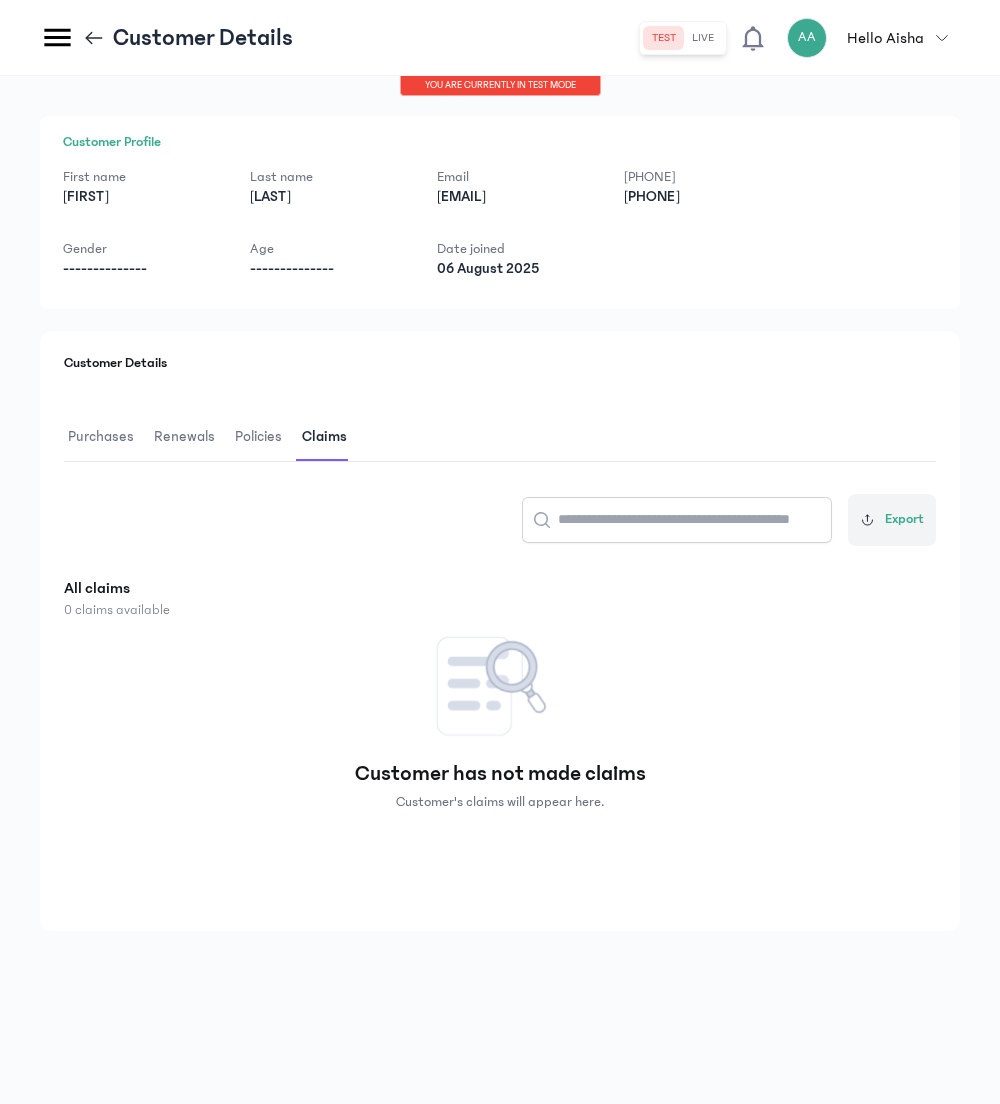 click 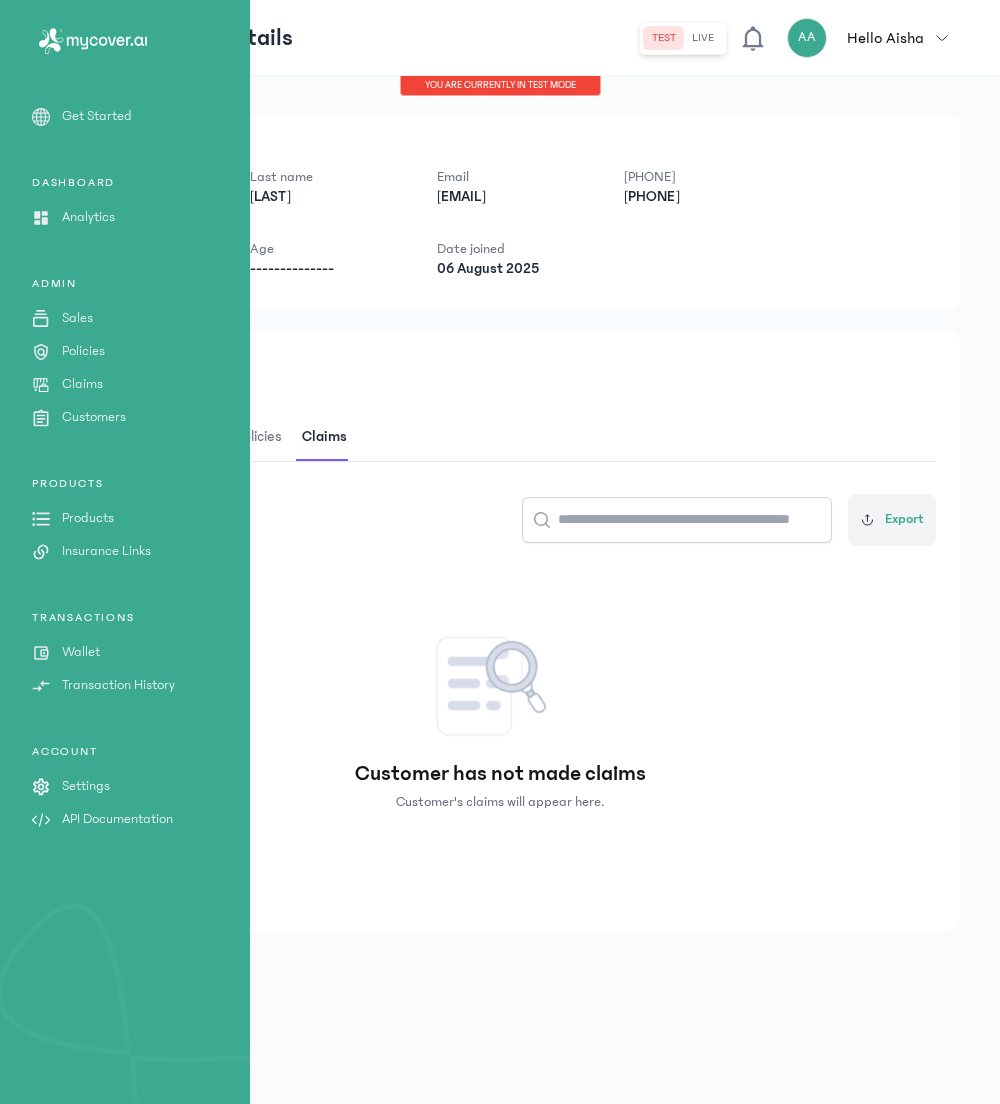 click on "Wallet" at bounding box center [81, 652] 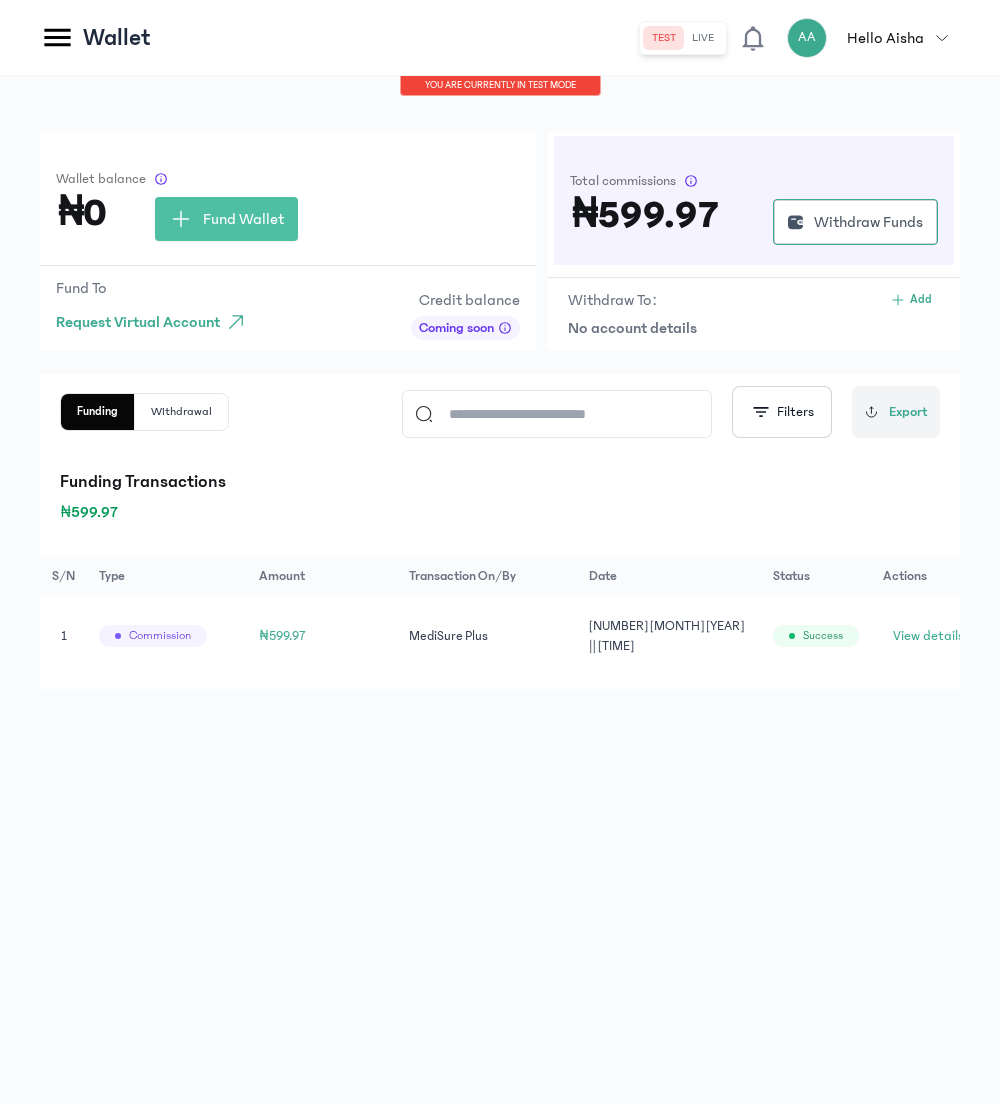 click 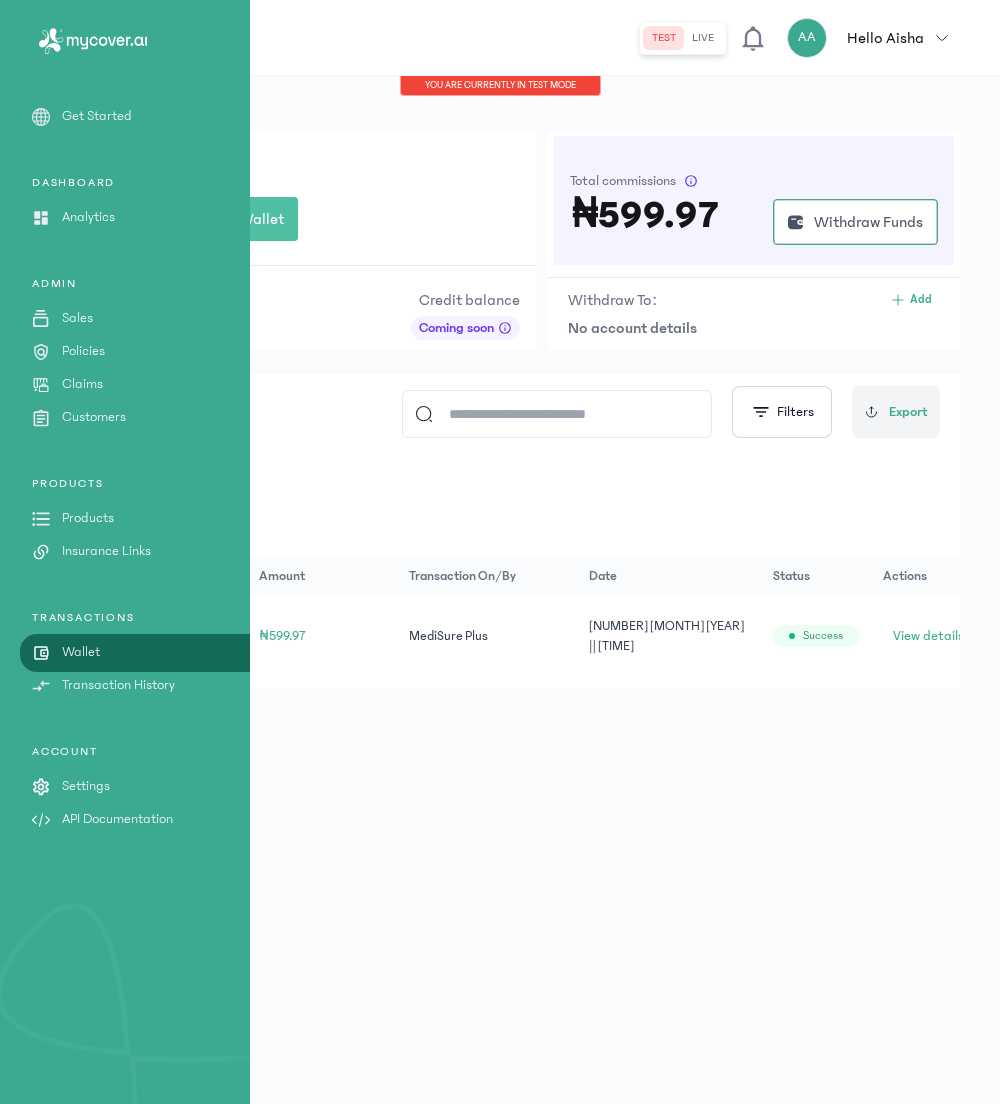 click on "Insurance Links" at bounding box center (106, 551) 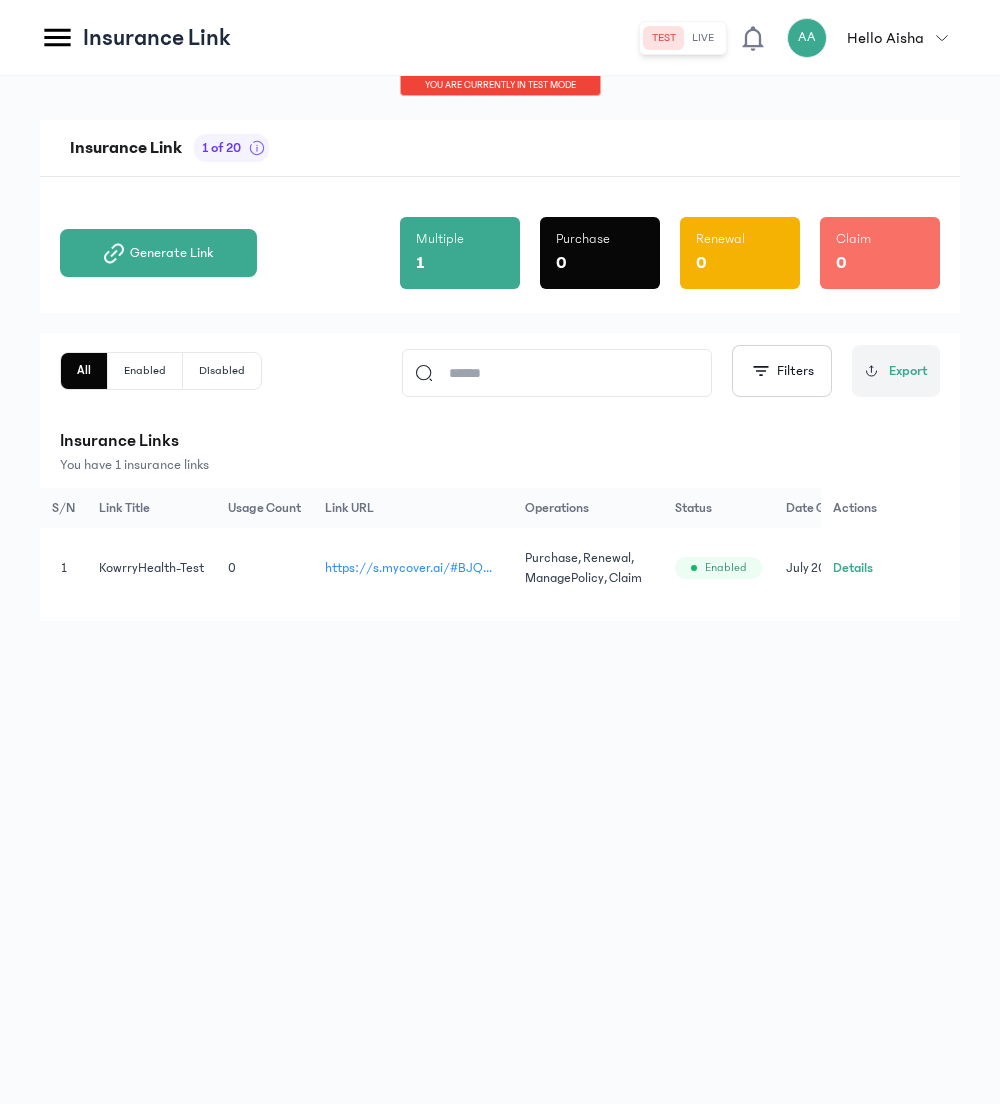 click on "Details" 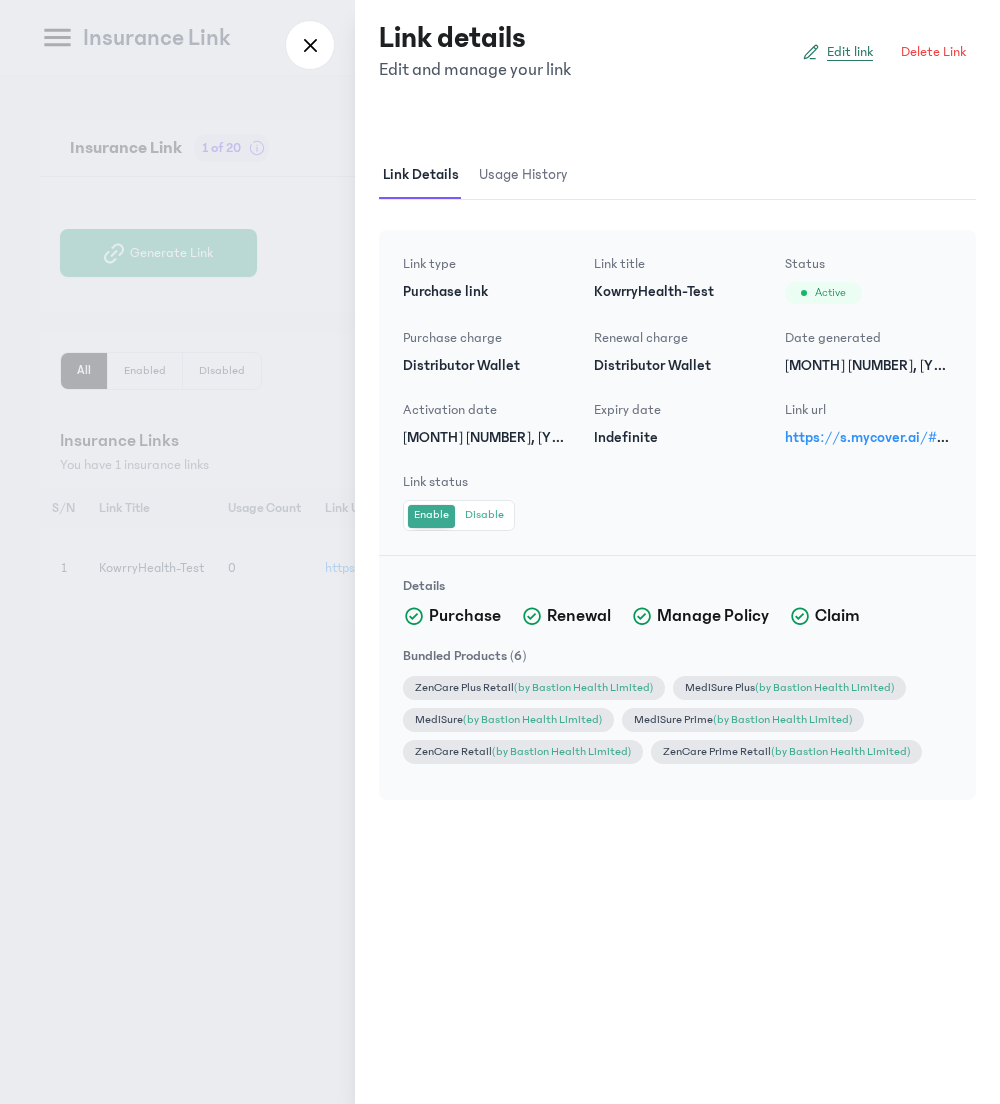 click on "Edit link" 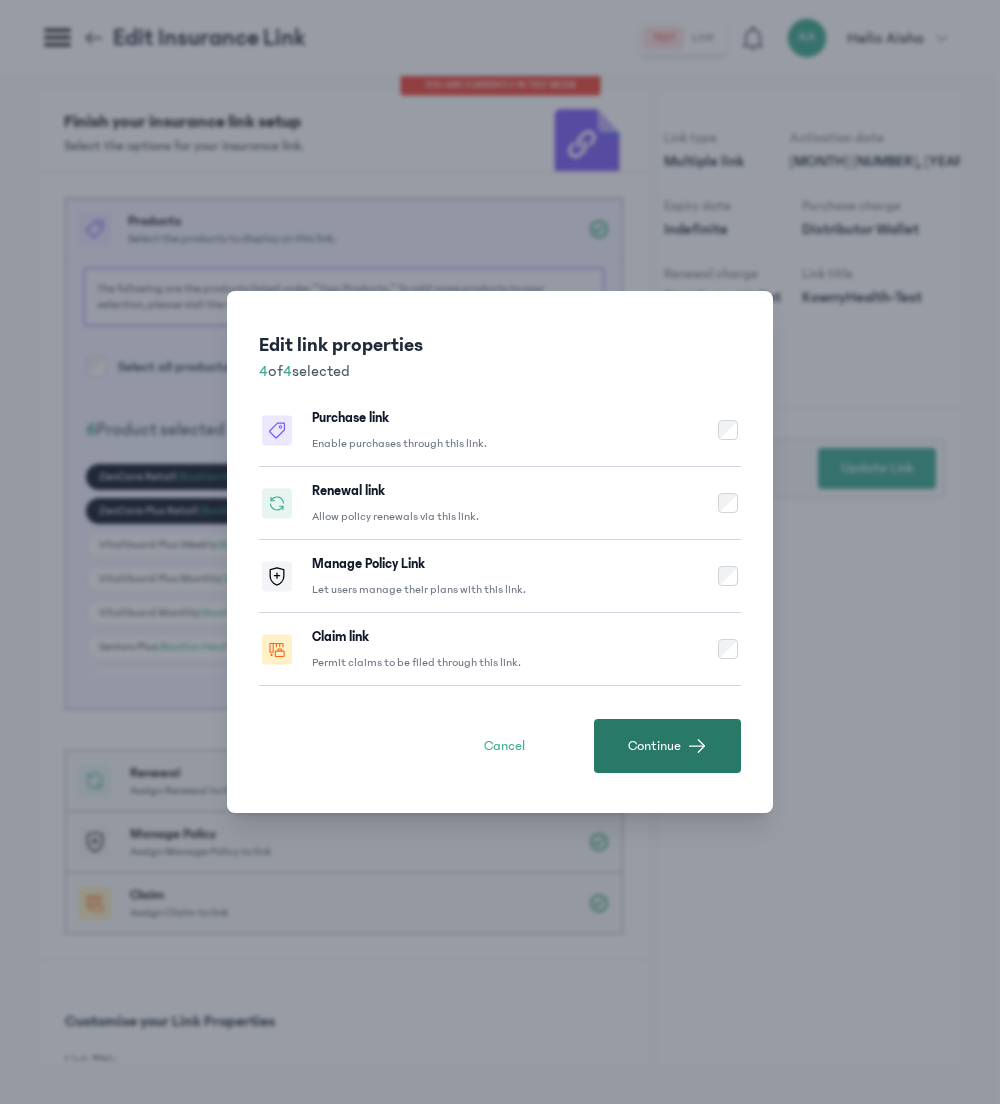 click on "Continue" 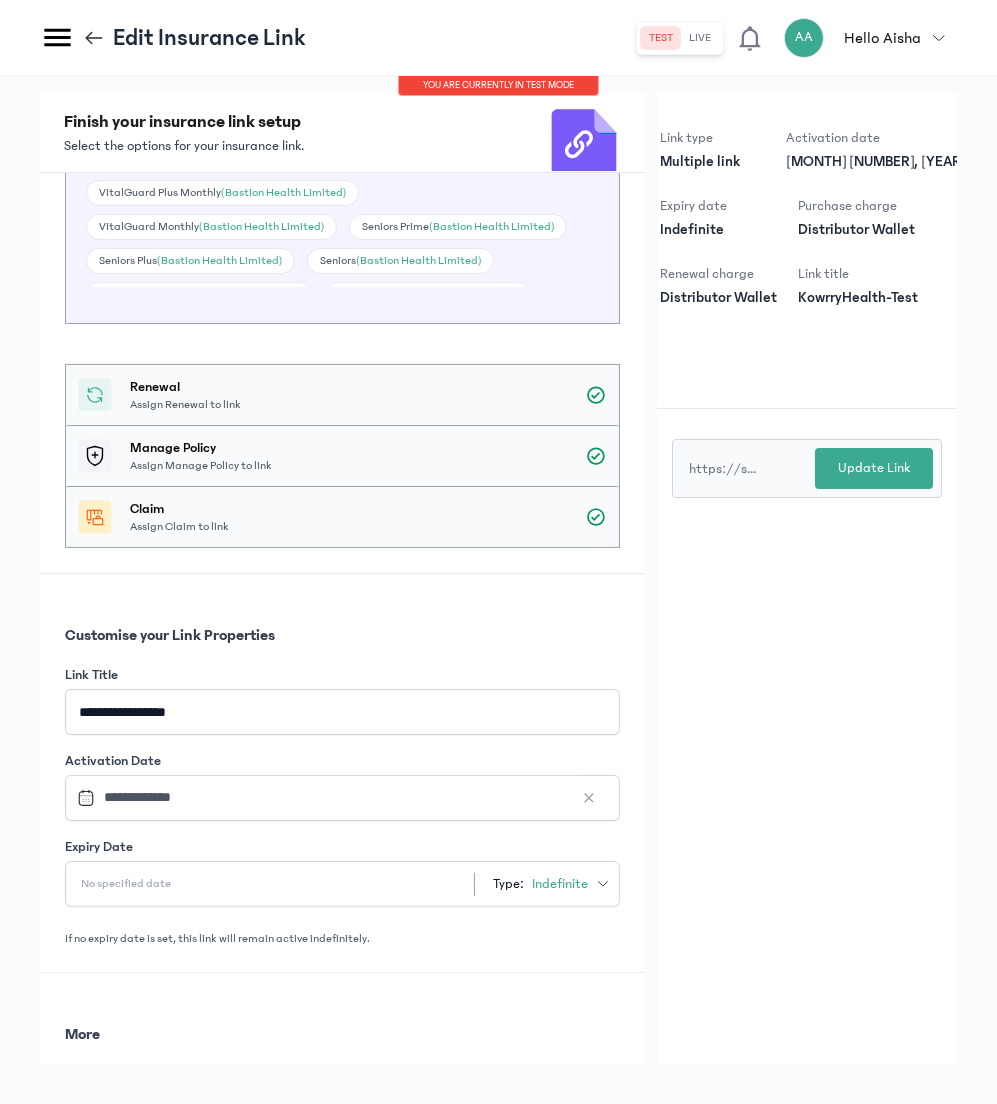 scroll, scrollTop: 388, scrollLeft: 0, axis: vertical 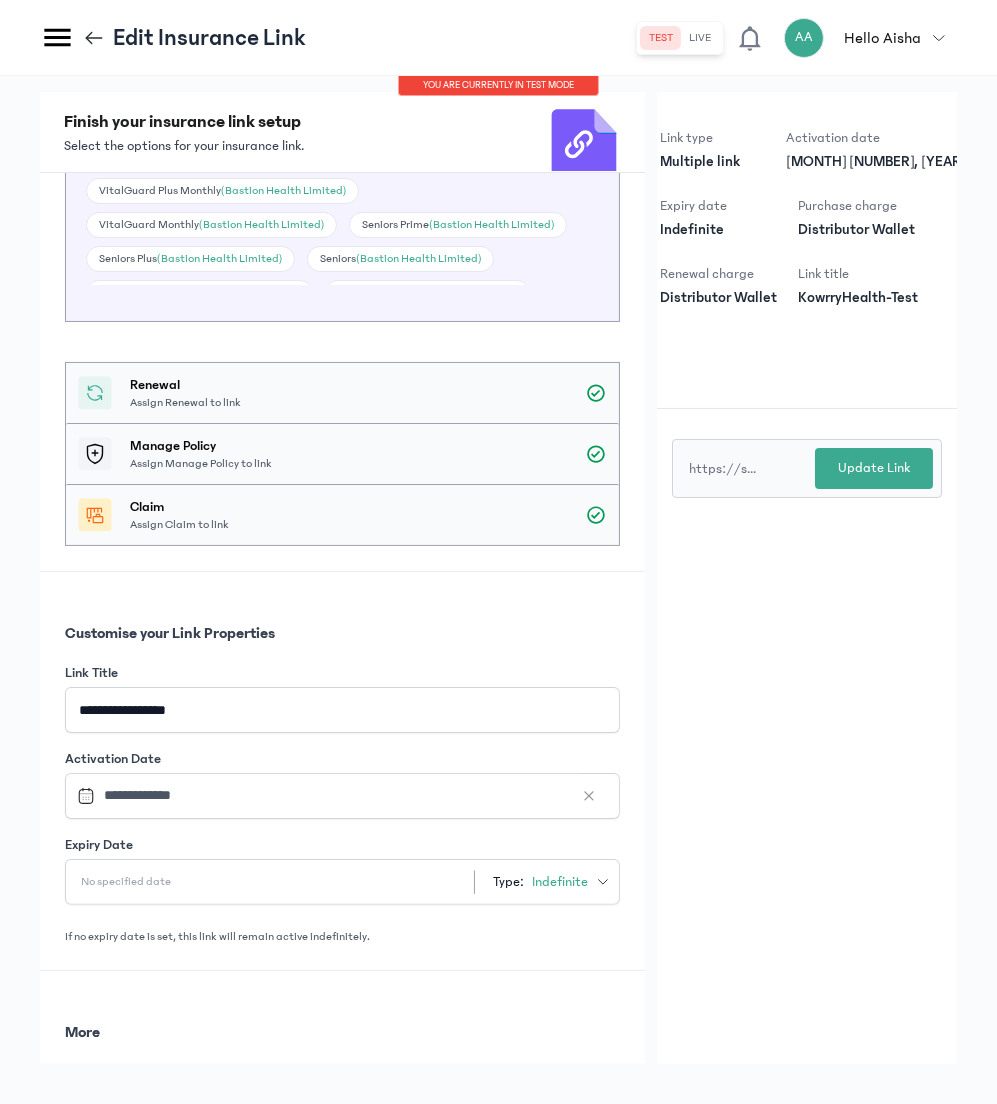 click on "Claim Assign Claim to link" 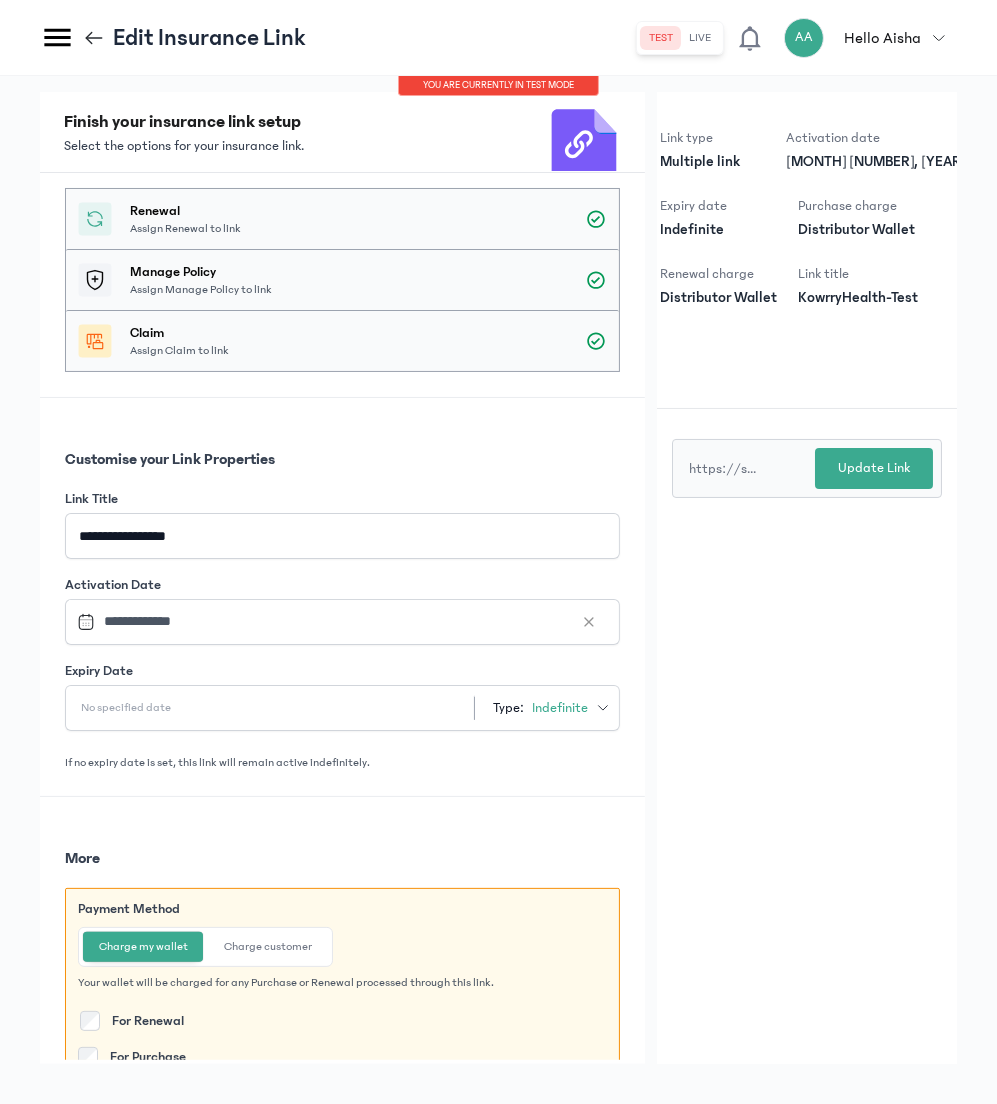scroll, scrollTop: 605, scrollLeft: 0, axis: vertical 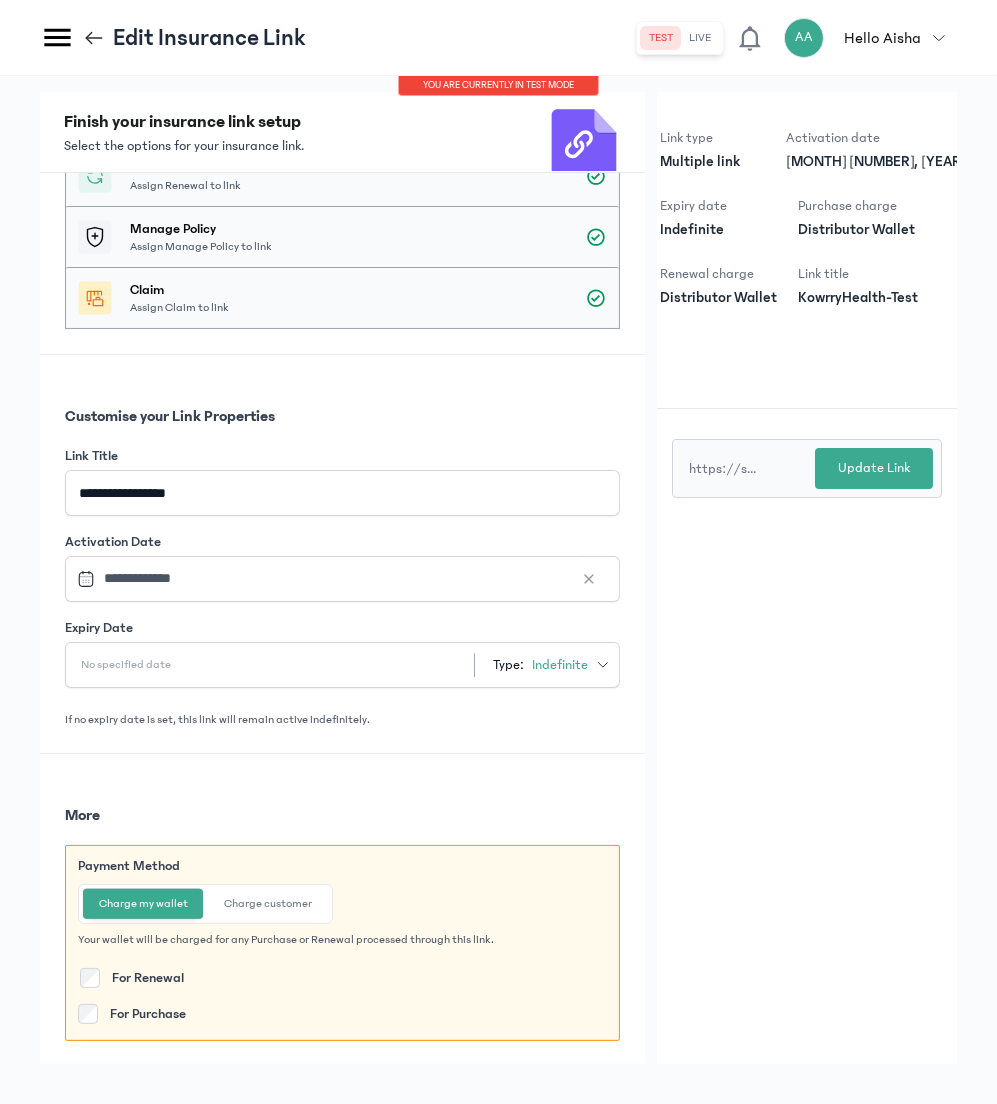 click on "Charge customer" 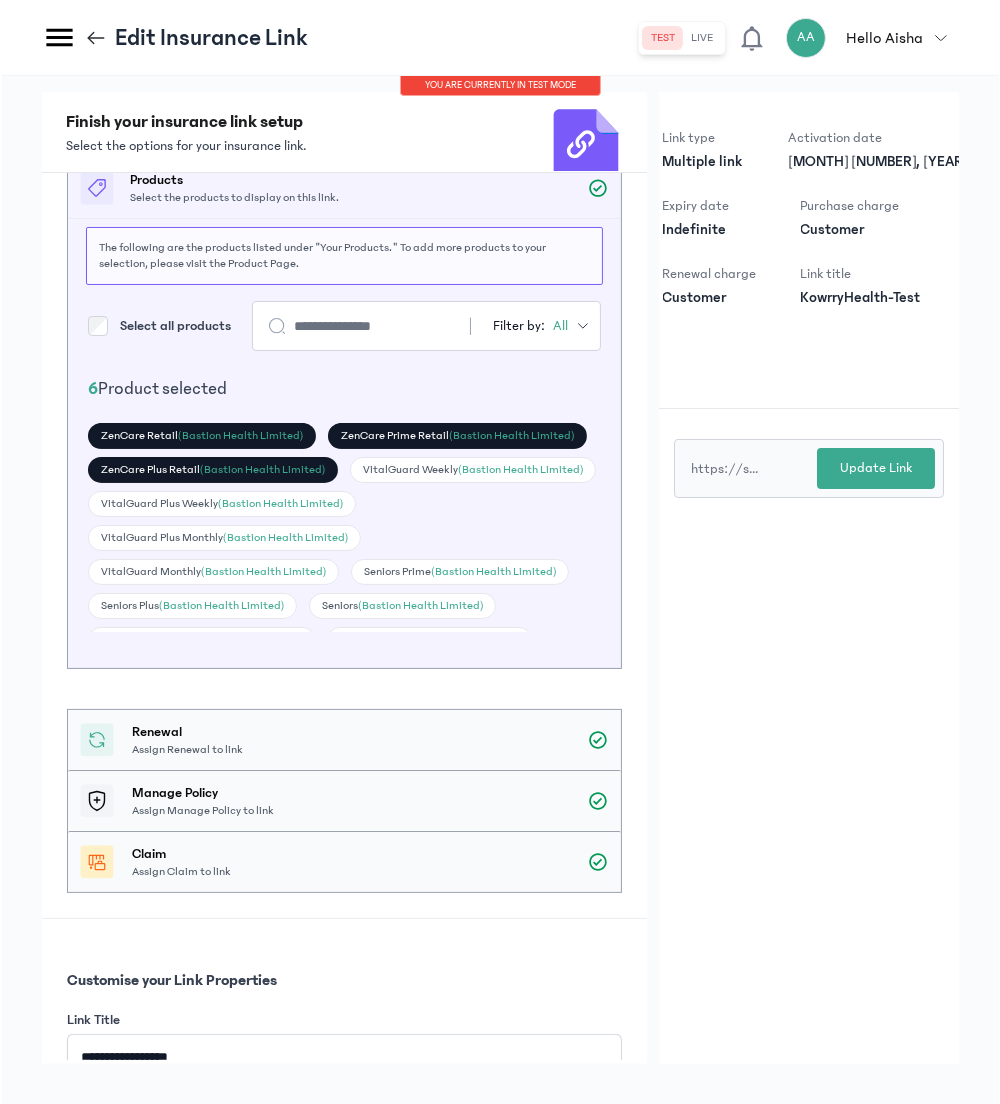 scroll, scrollTop: 0, scrollLeft: 0, axis: both 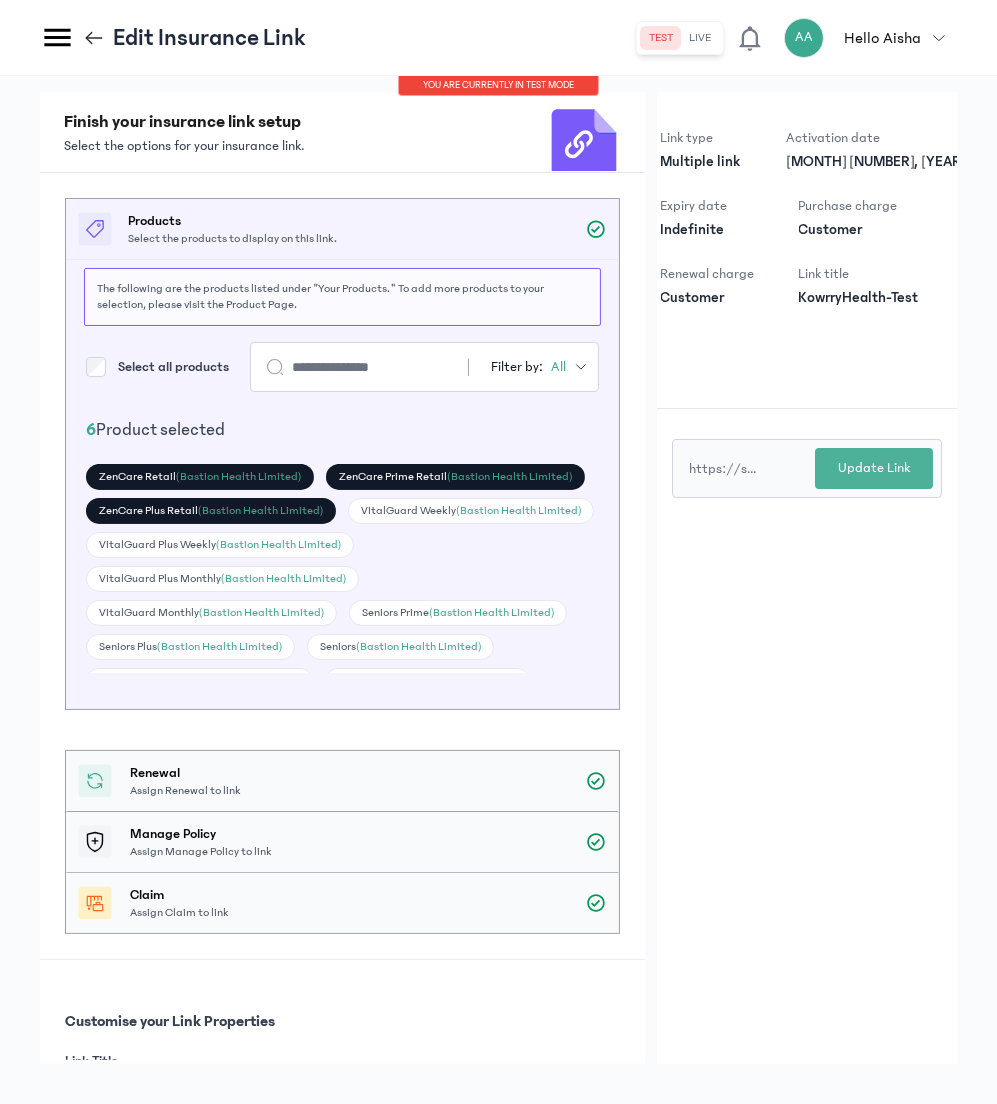 click on "Update Link" at bounding box center (874, 468) 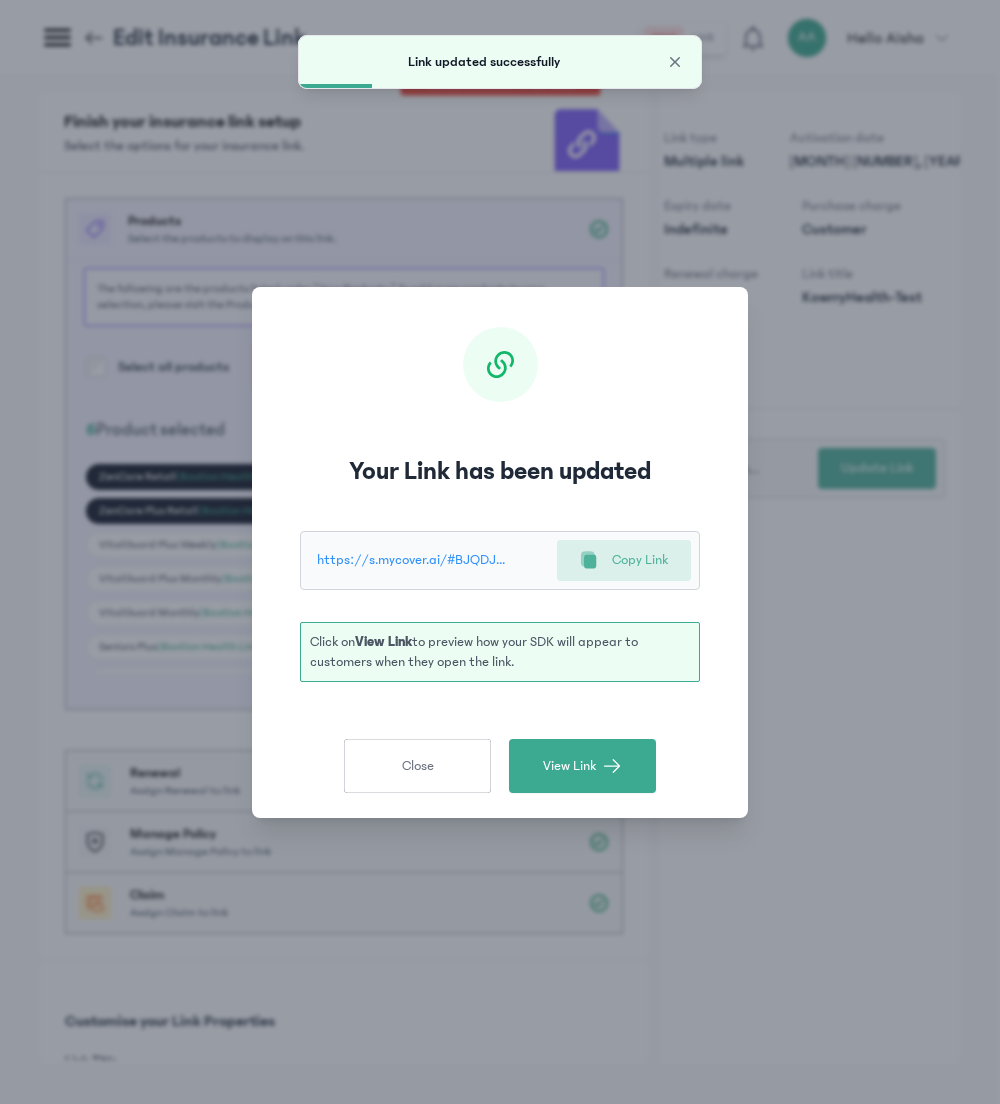click on "Copy Link" at bounding box center [640, 560] 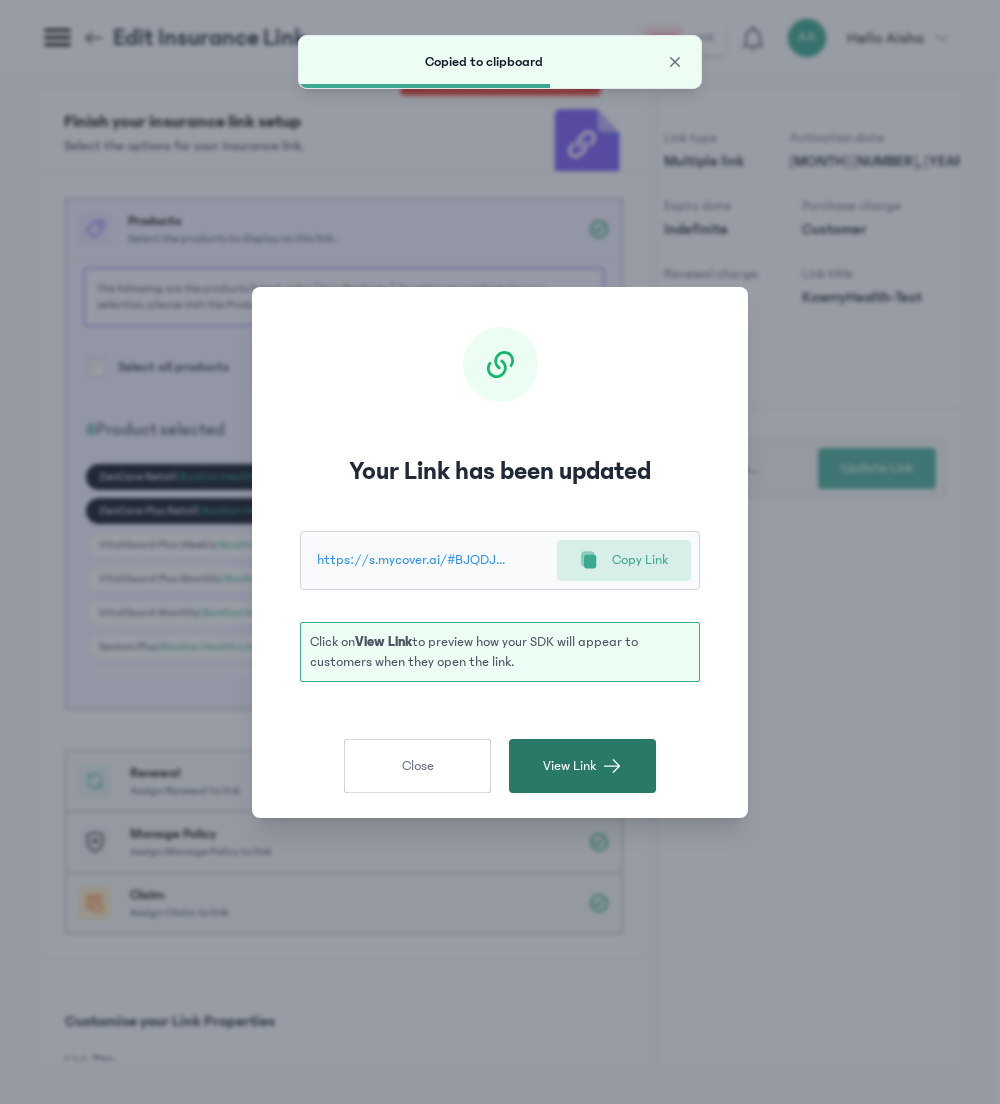 click on "View Link" 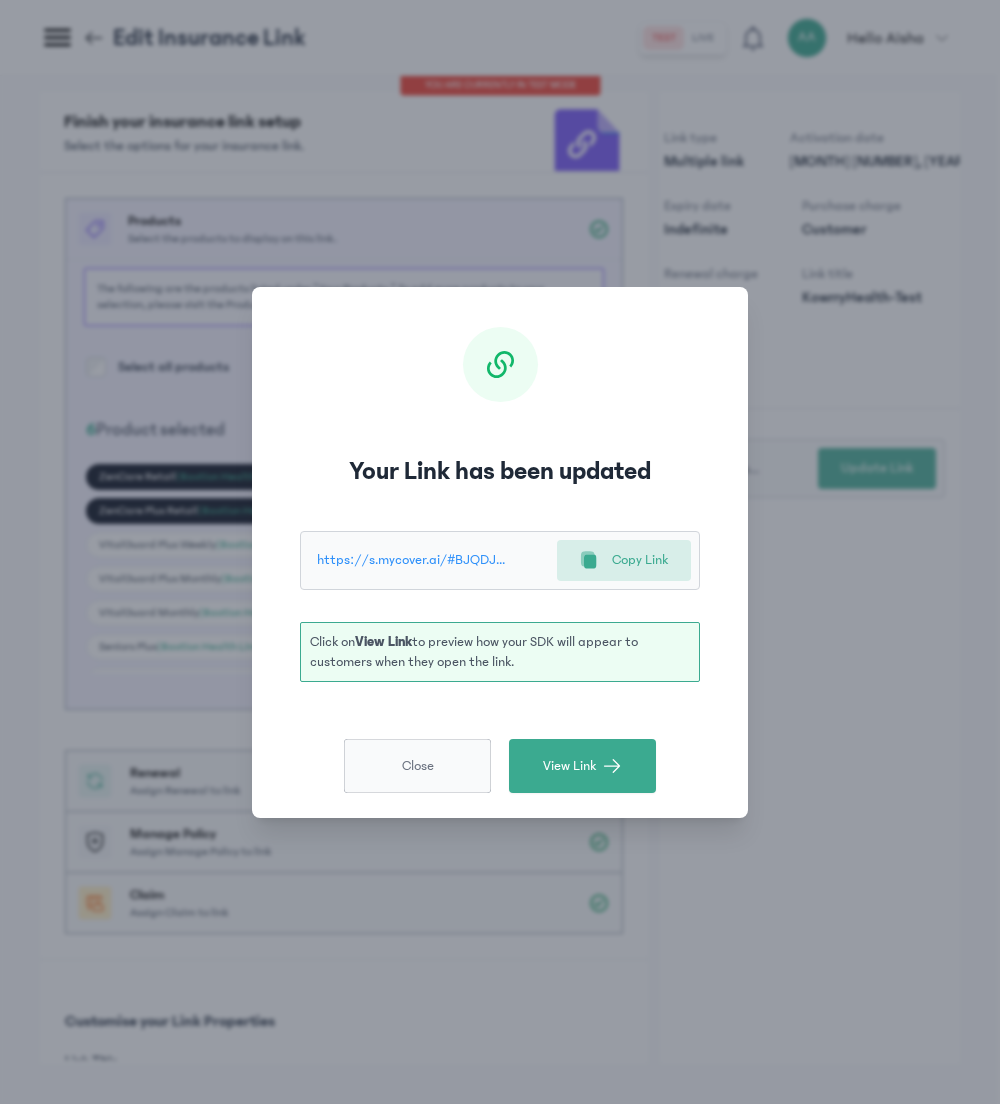 click on "Close" 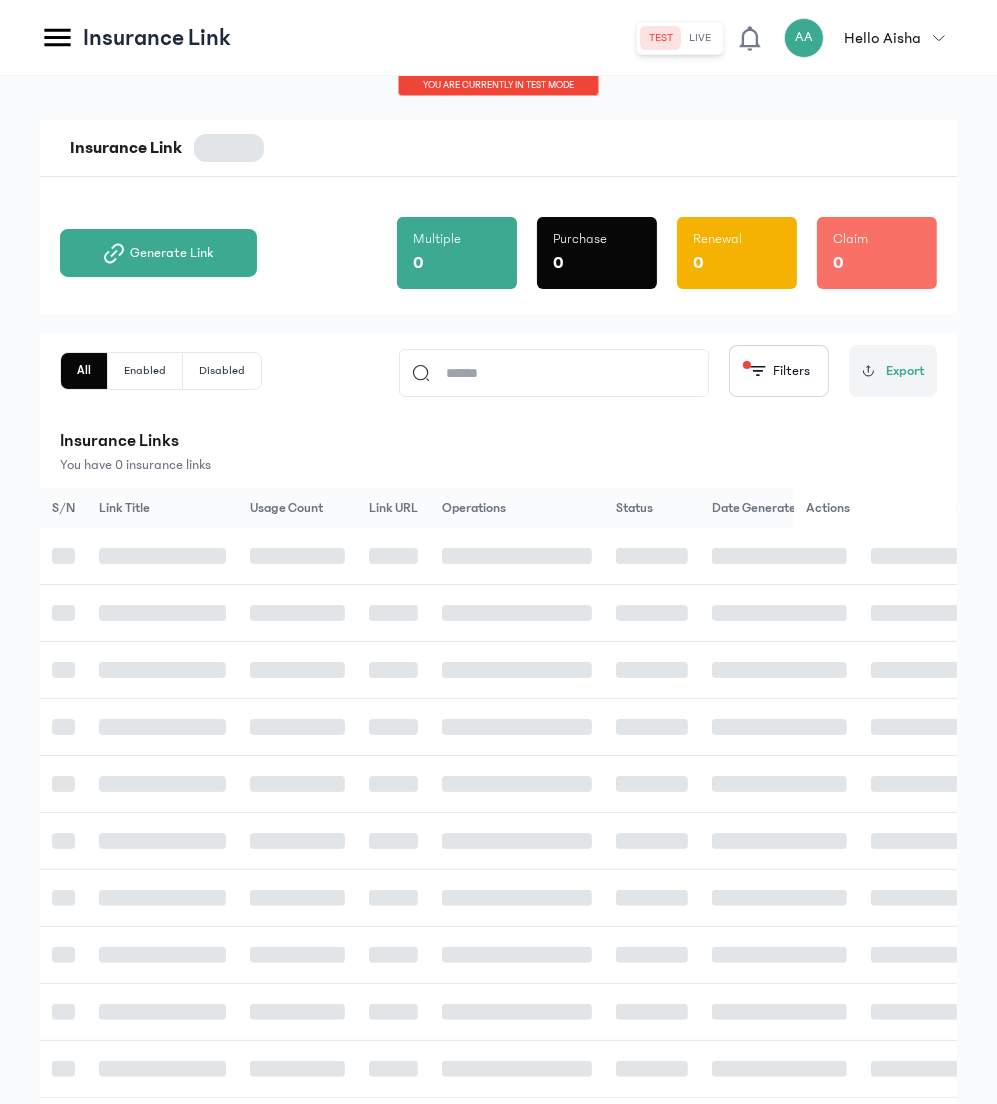 click 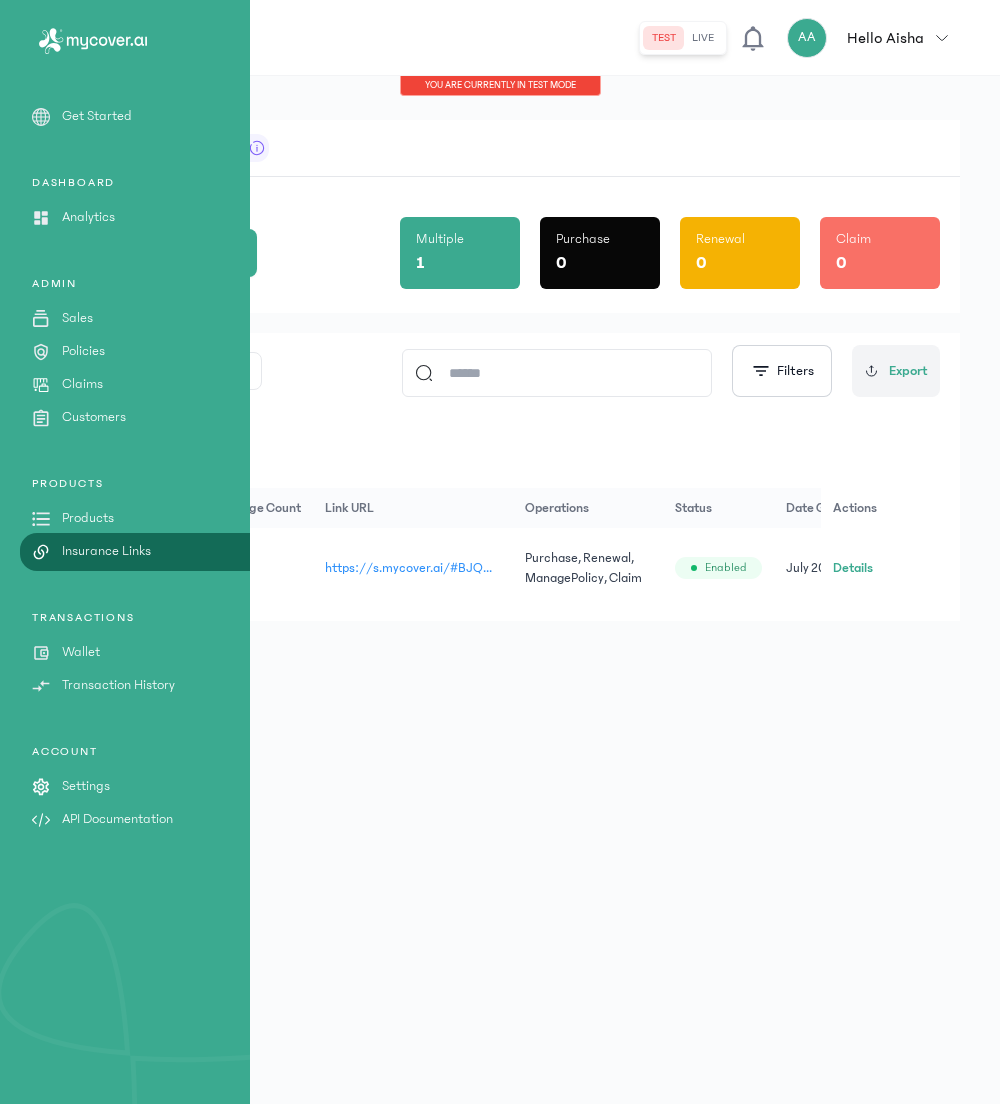 click on "Wallet" at bounding box center (81, 652) 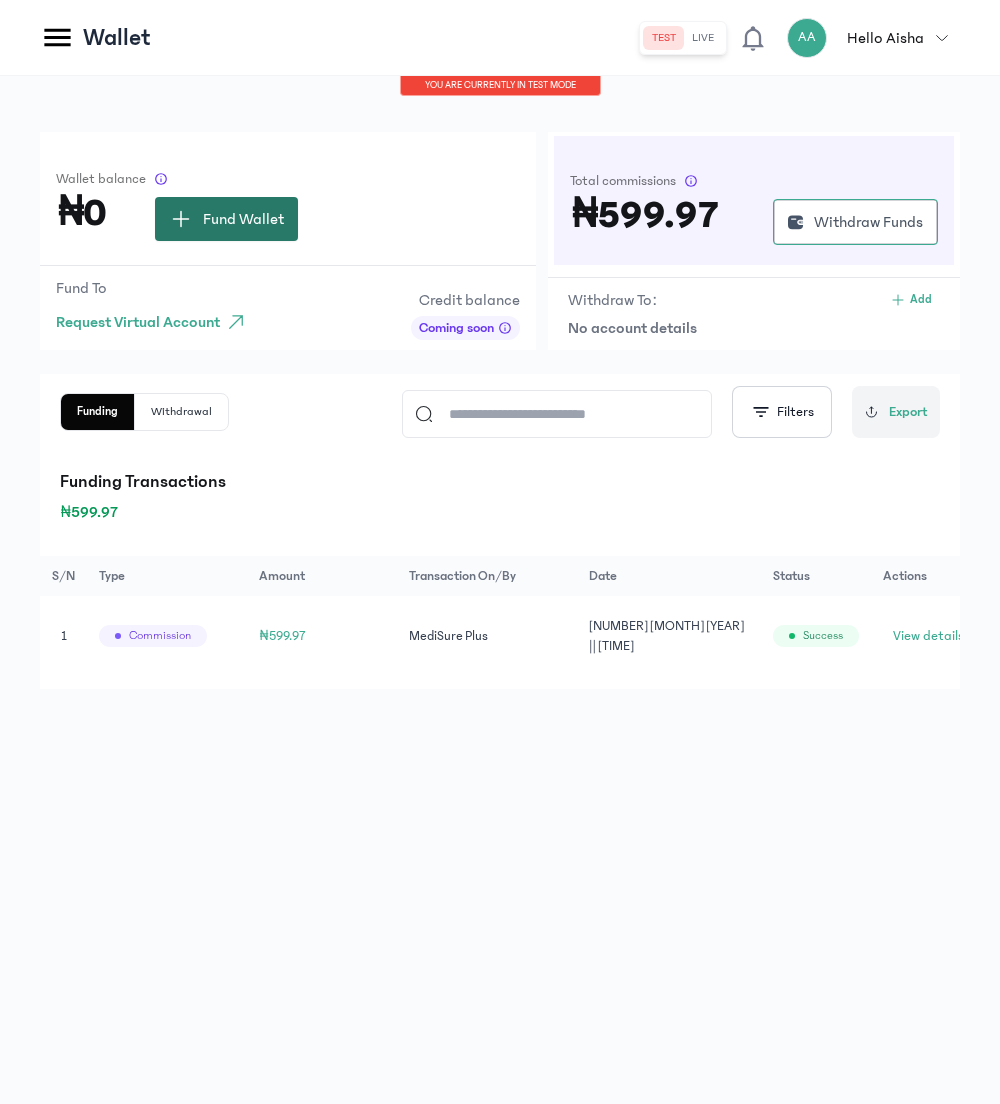 click on "Fund Wallet" 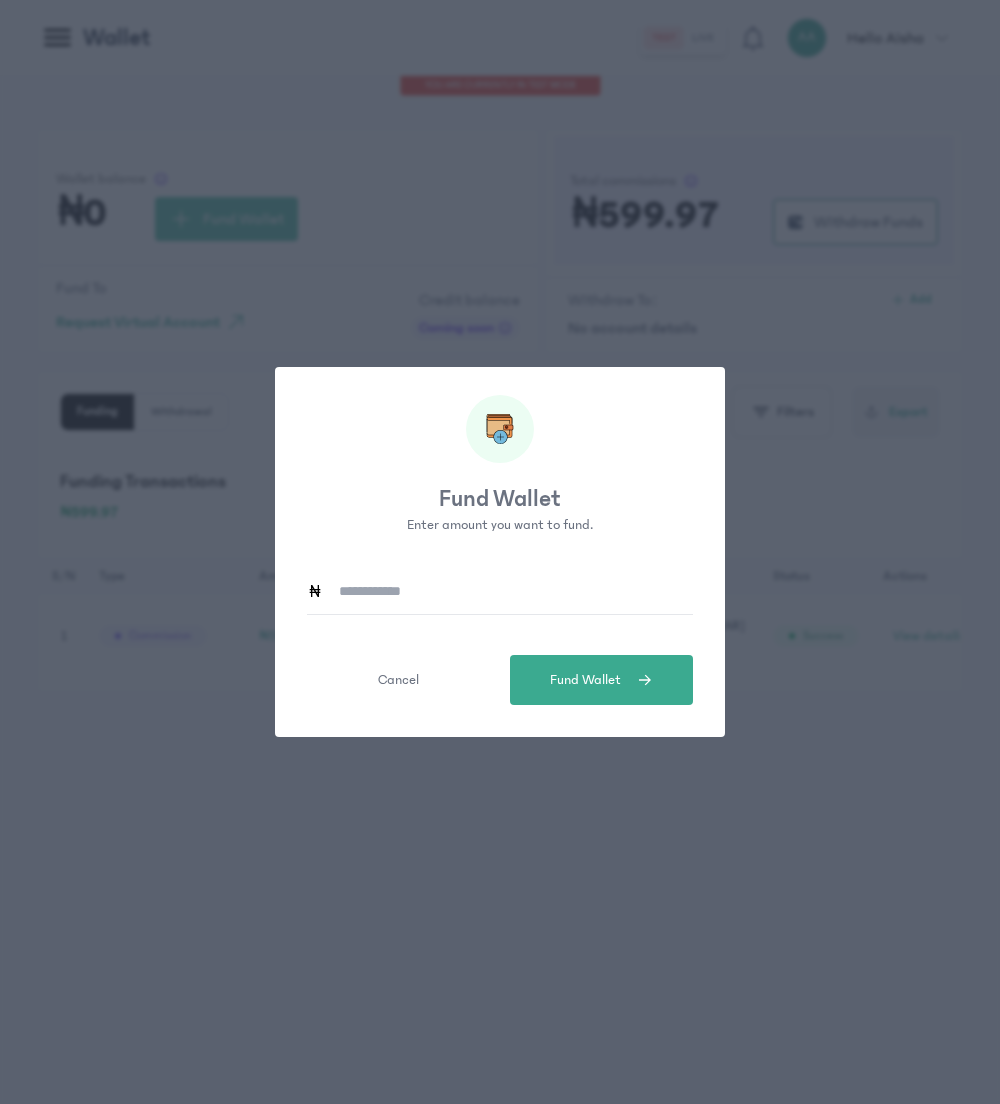 click 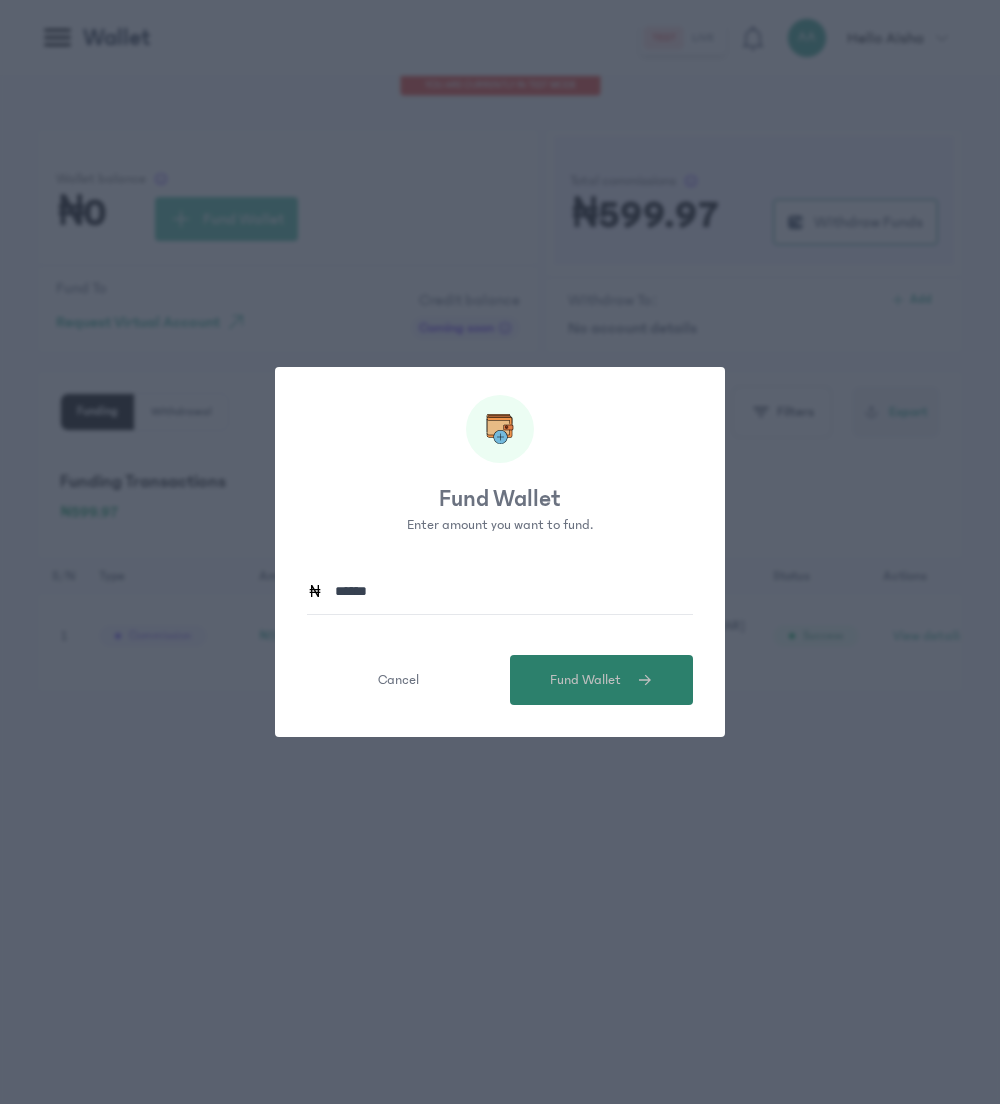 type on "******" 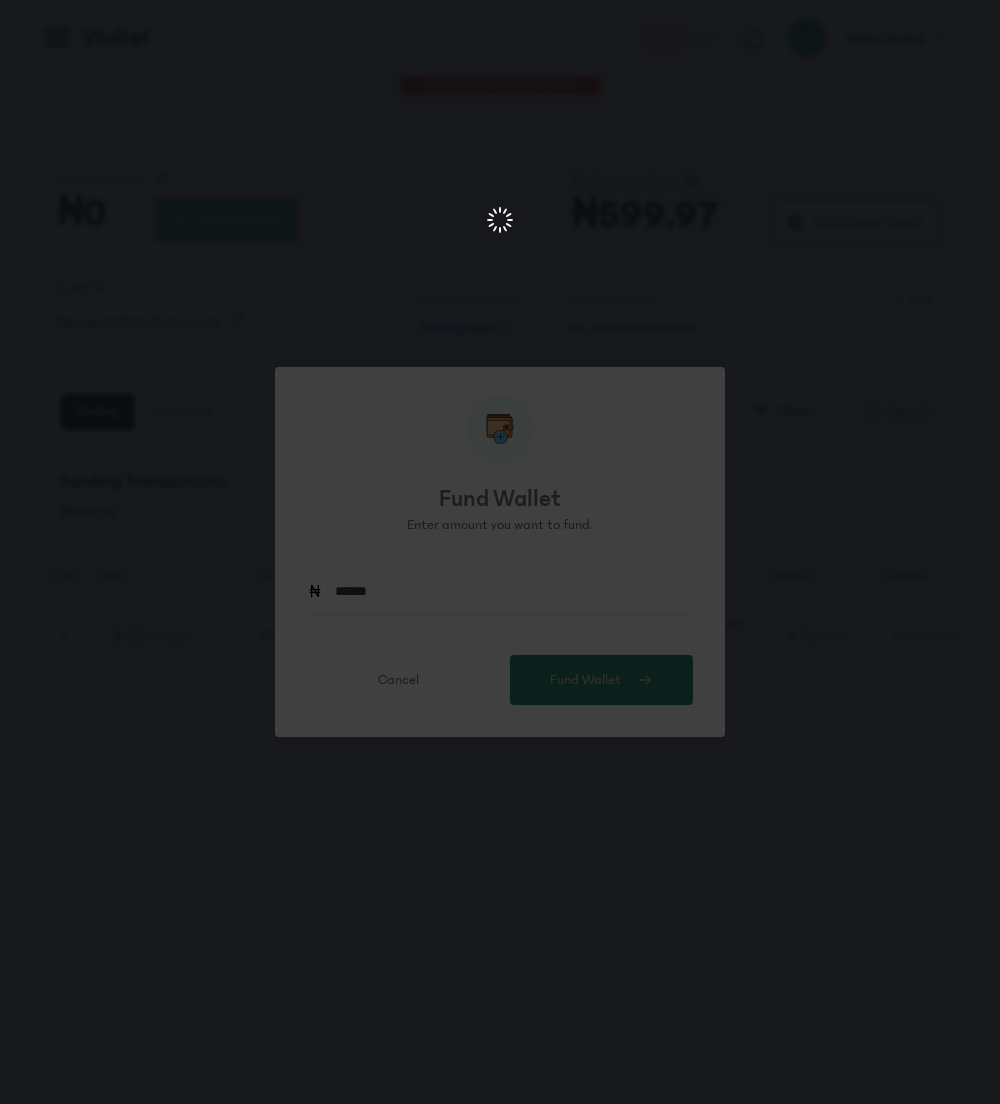 scroll, scrollTop: 0, scrollLeft: 0, axis: both 